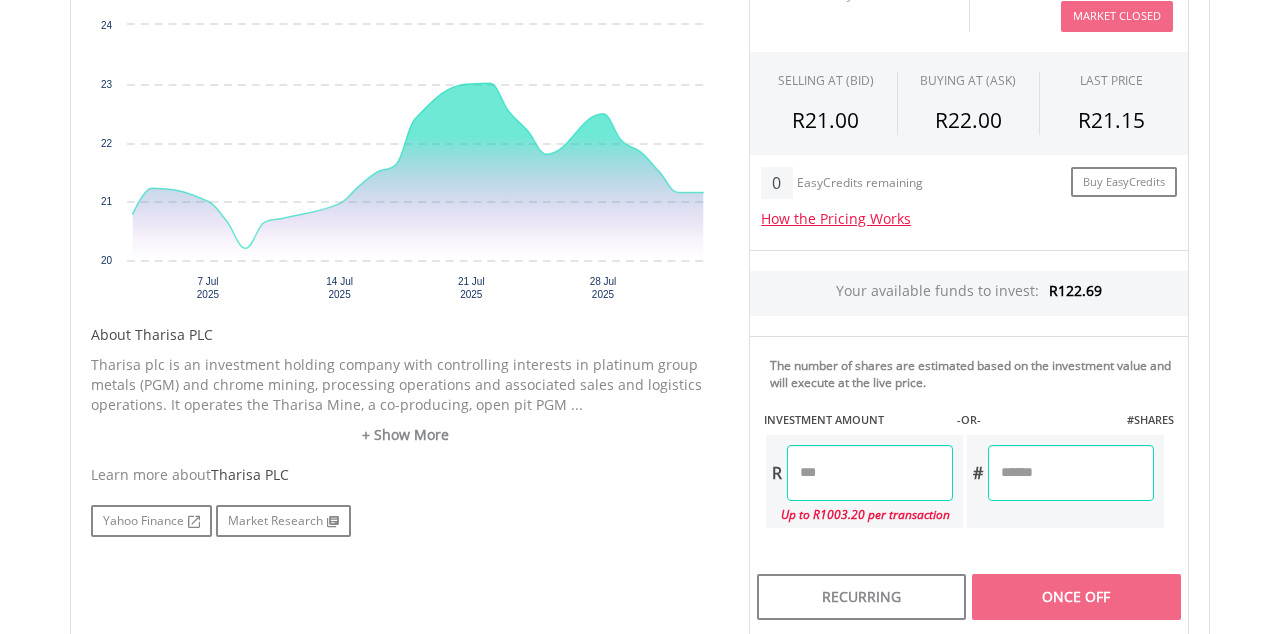 scroll, scrollTop: 699, scrollLeft: 0, axis: vertical 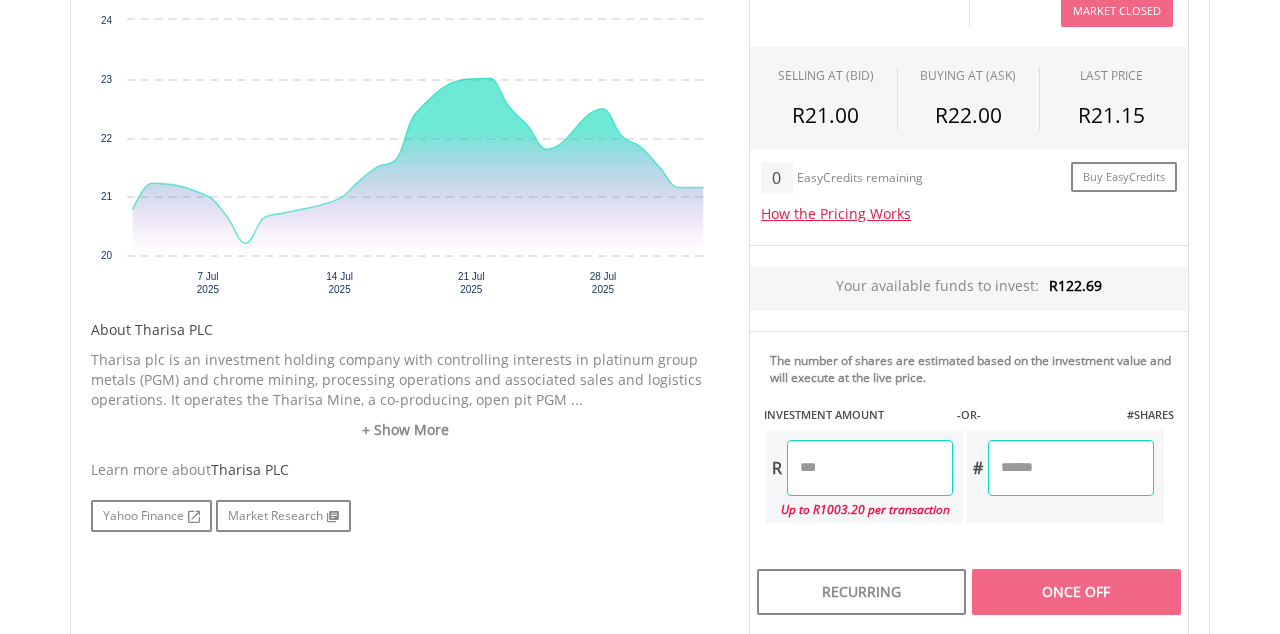 click at bounding box center (870, 468) 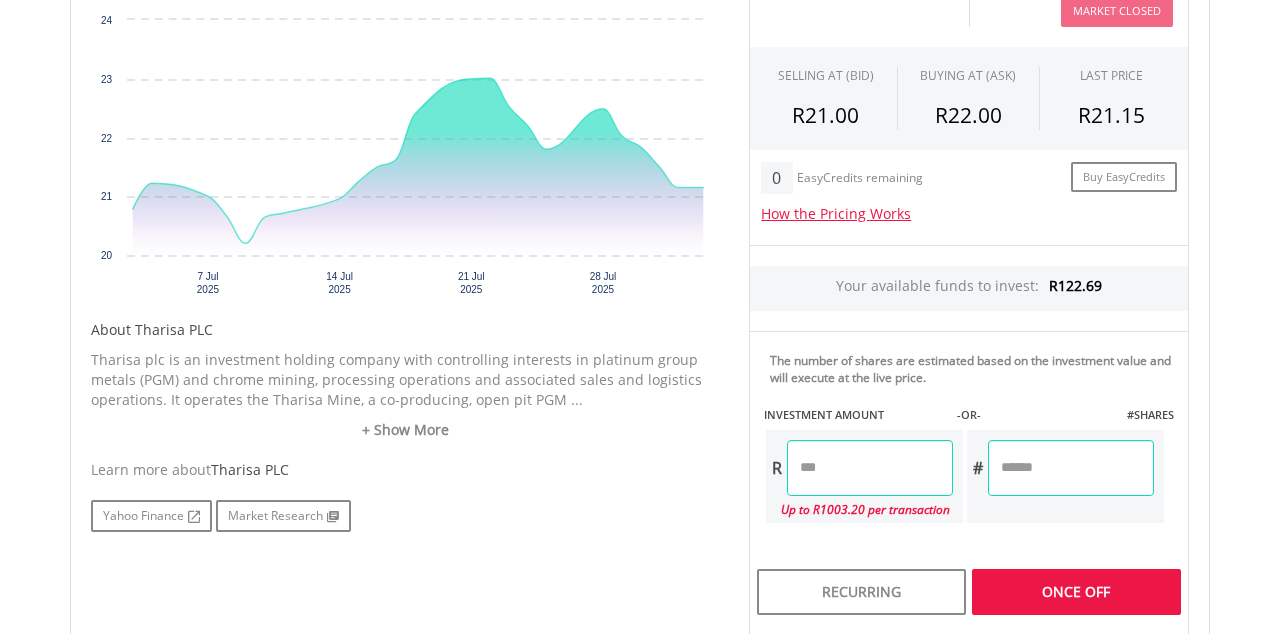 click on "Last Updated Price:
15-min. Delay*
Price Update Cost:
0
Credits
Market Closed
SELLING AT (BID)
BUYING AT                     (ASK)
LAST PRICE
R21.00
R22.00
R21.15
0
Buy EasyCredits" at bounding box center (969, 398) 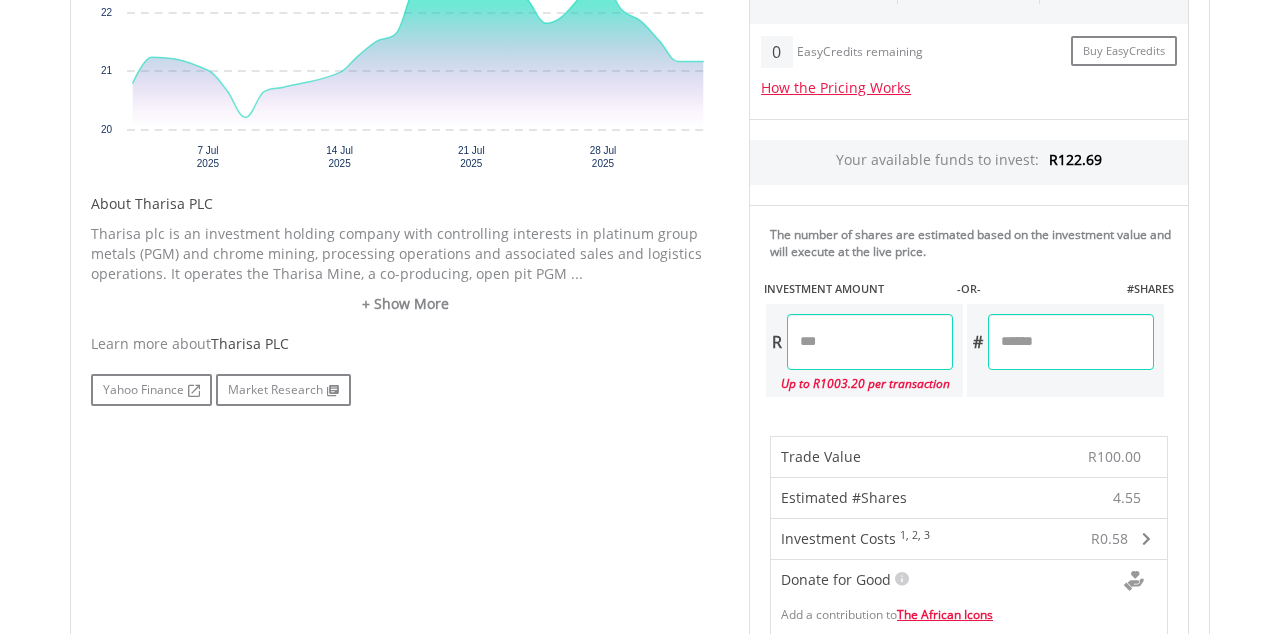 scroll, scrollTop: 827, scrollLeft: 0, axis: vertical 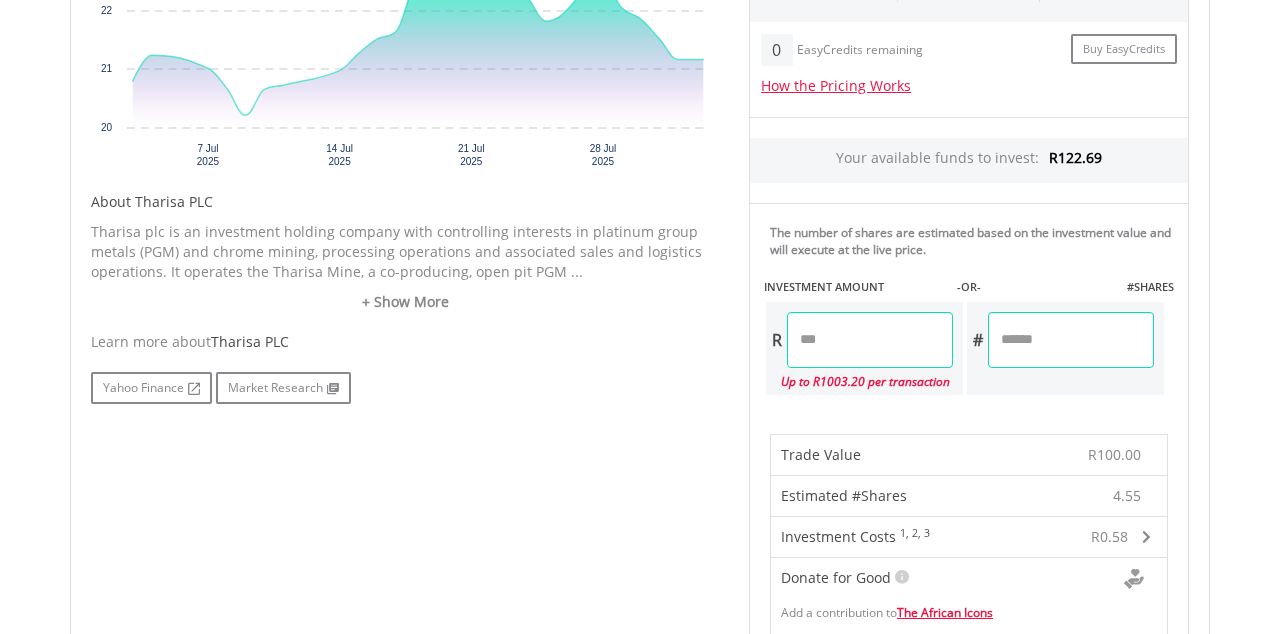 click on "******" at bounding box center [870, 340] 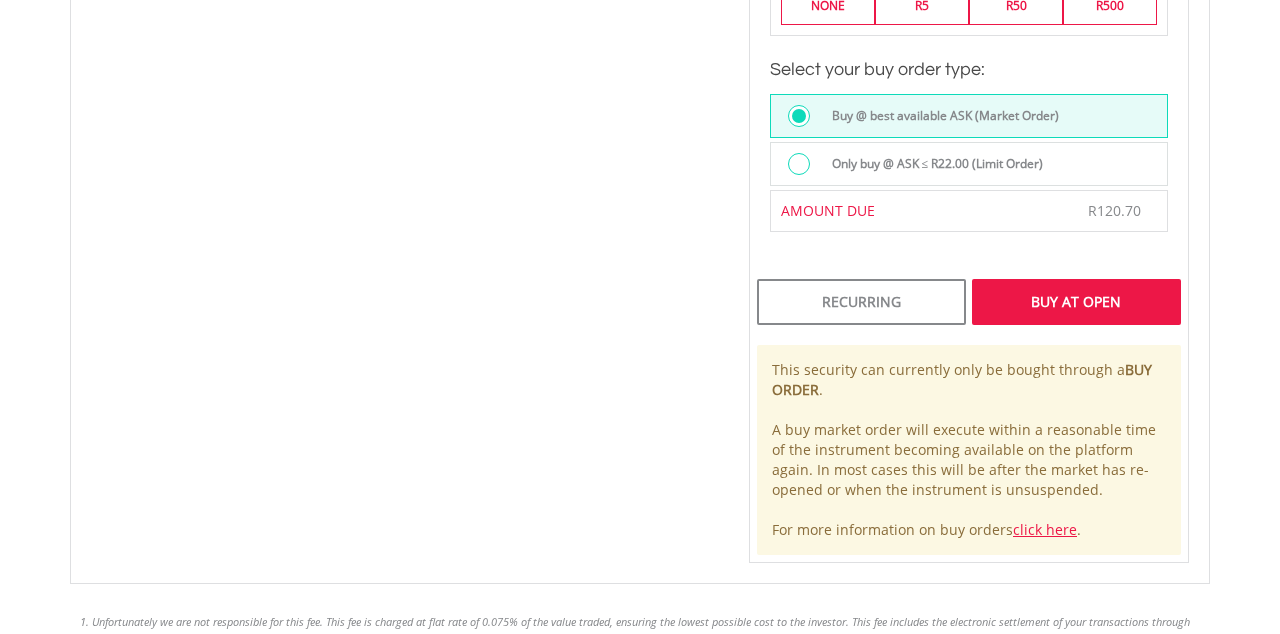 scroll, scrollTop: 1486, scrollLeft: 0, axis: vertical 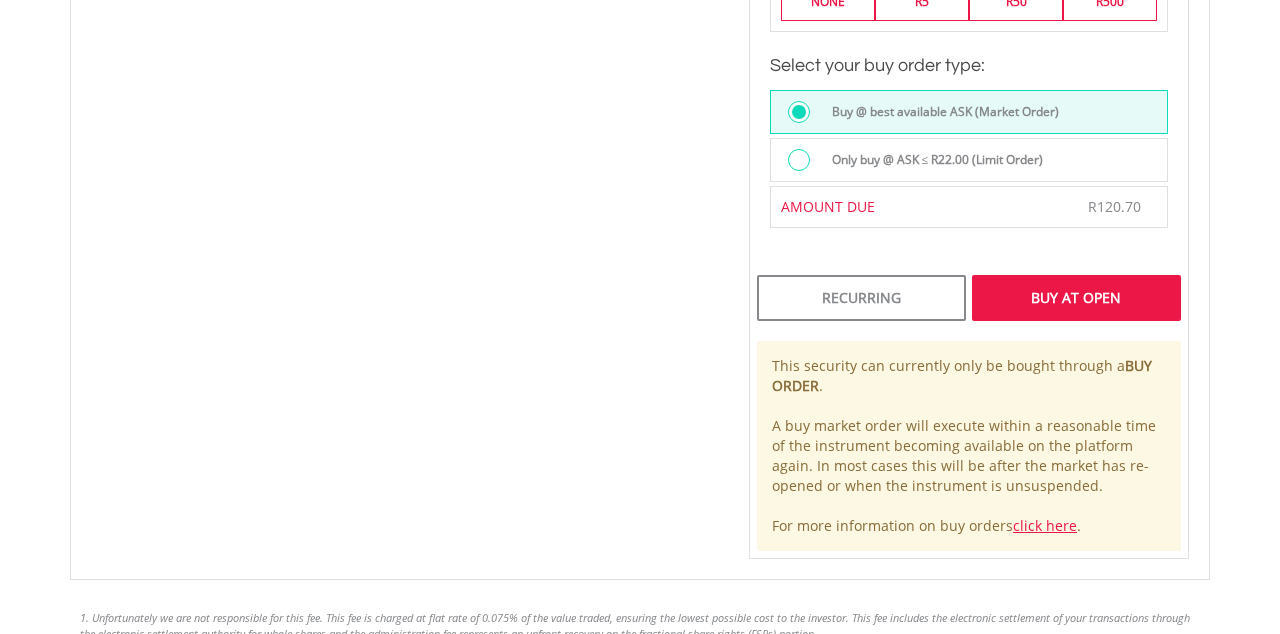 click on "Buy At Open" at bounding box center [1076, 298] 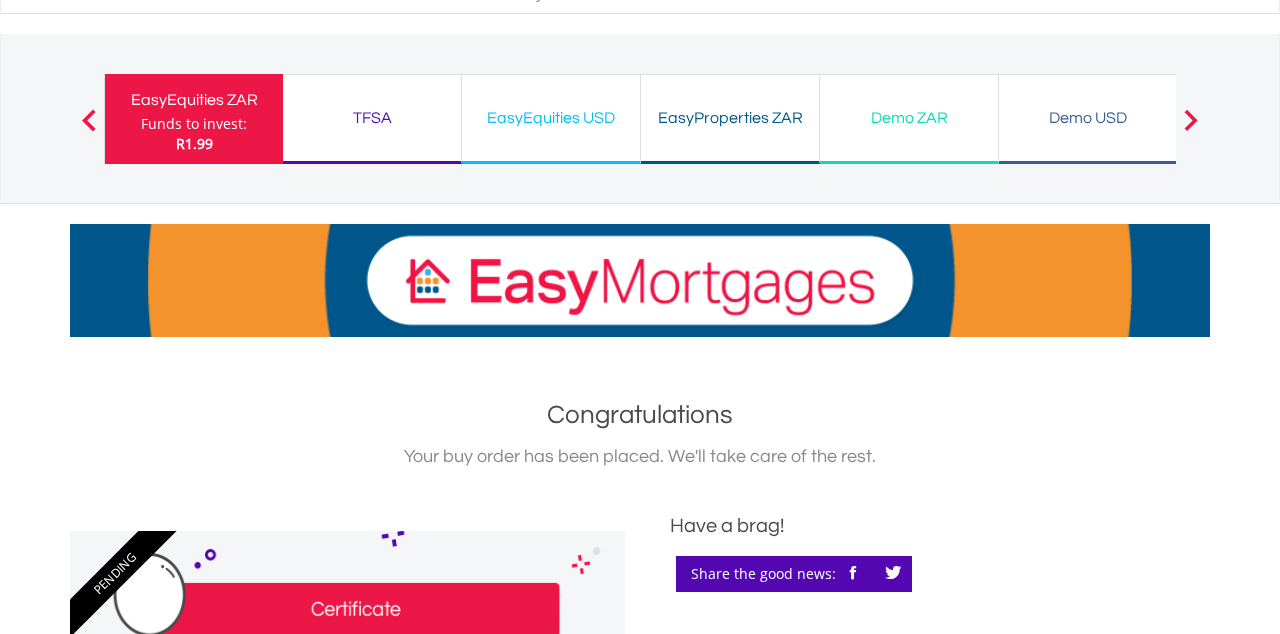 scroll, scrollTop: 82, scrollLeft: 0, axis: vertical 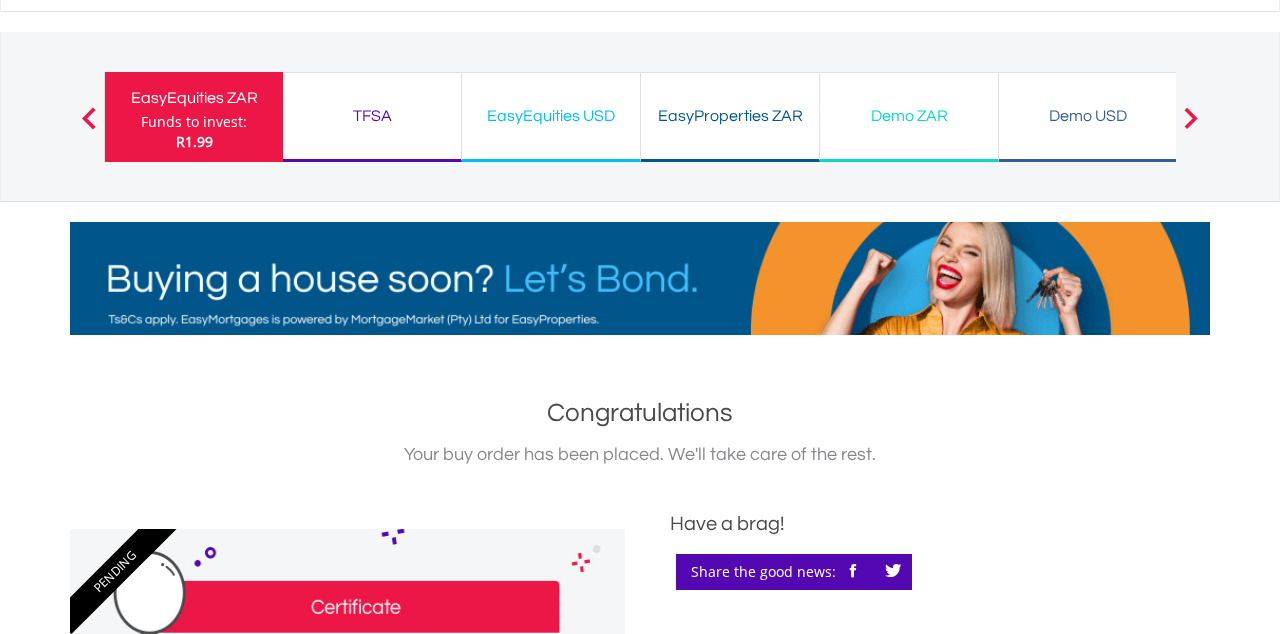 click on "TFSA" at bounding box center [372, 116] 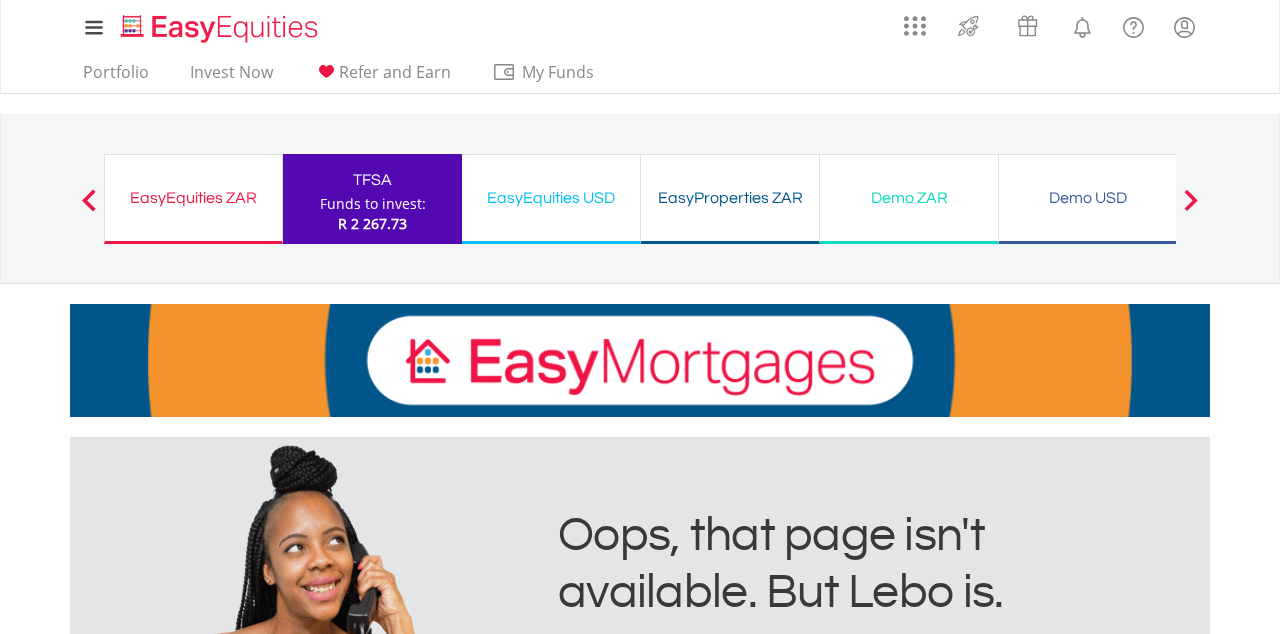 scroll, scrollTop: 0, scrollLeft: 0, axis: both 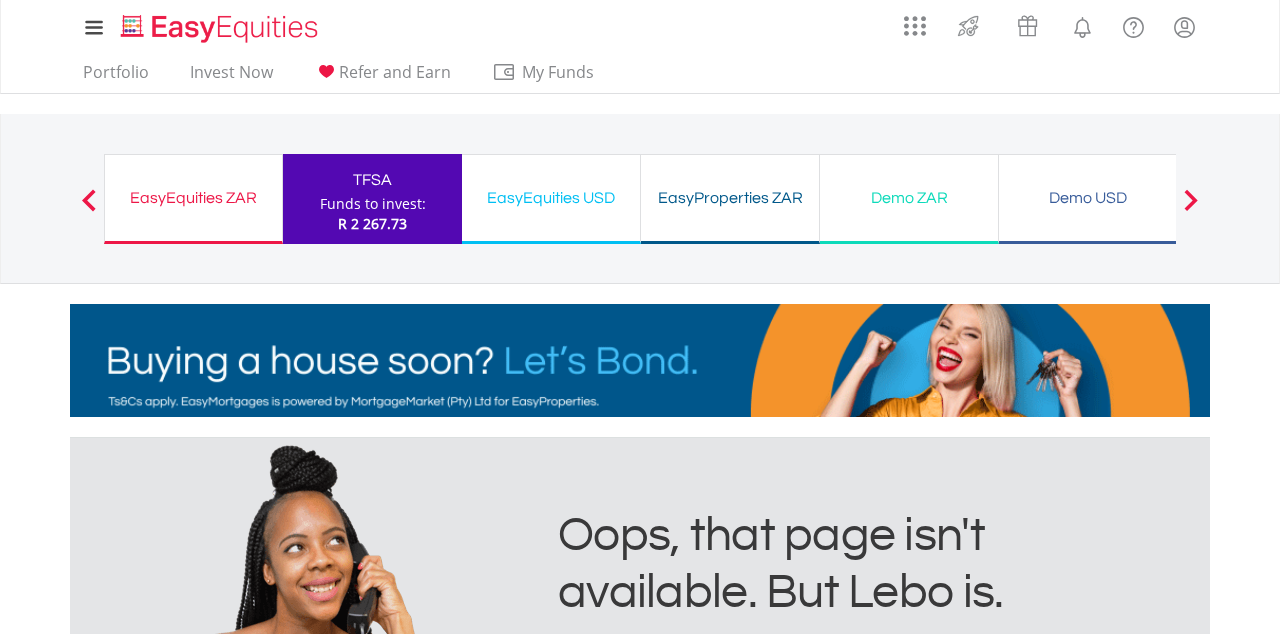 click on "TFSA
Funds to invest:
R 2 267.73" at bounding box center (372, 199) 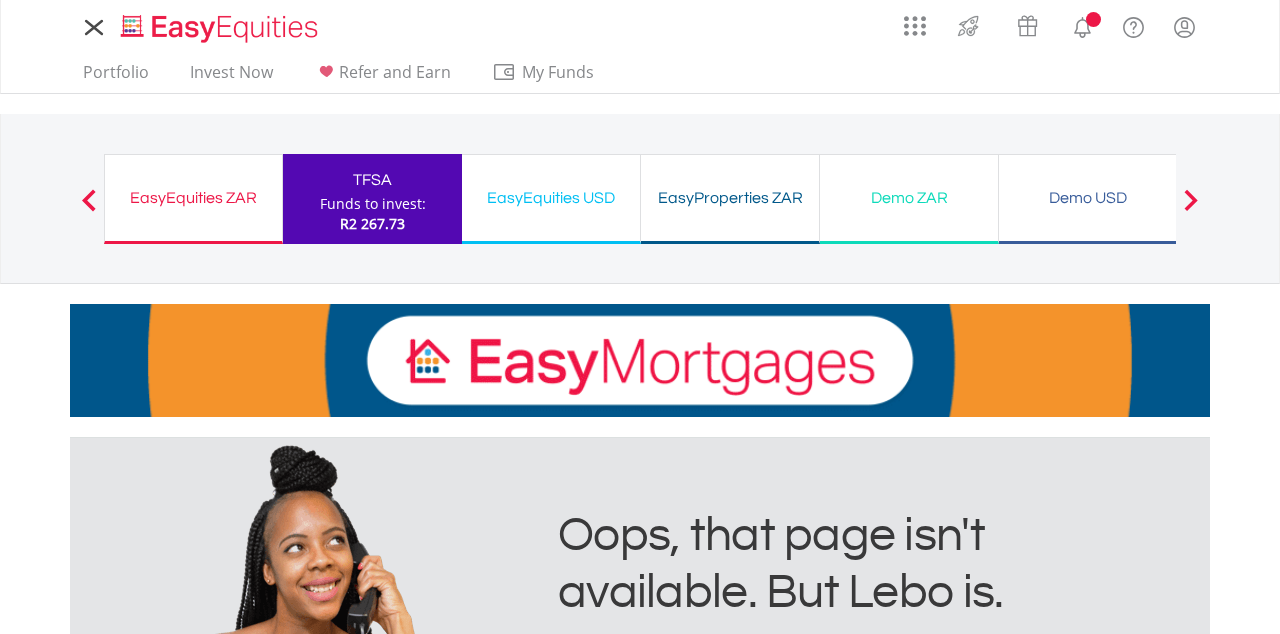 scroll, scrollTop: 0, scrollLeft: 0, axis: both 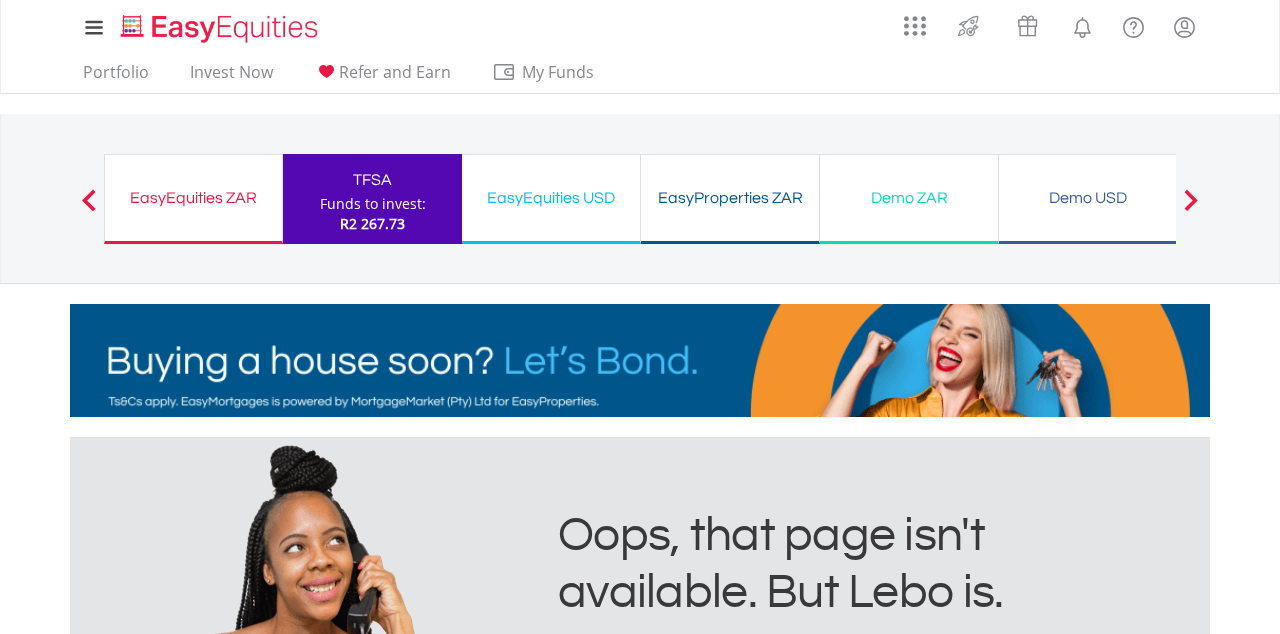 click on "EasyEquities USD" at bounding box center (551, 198) 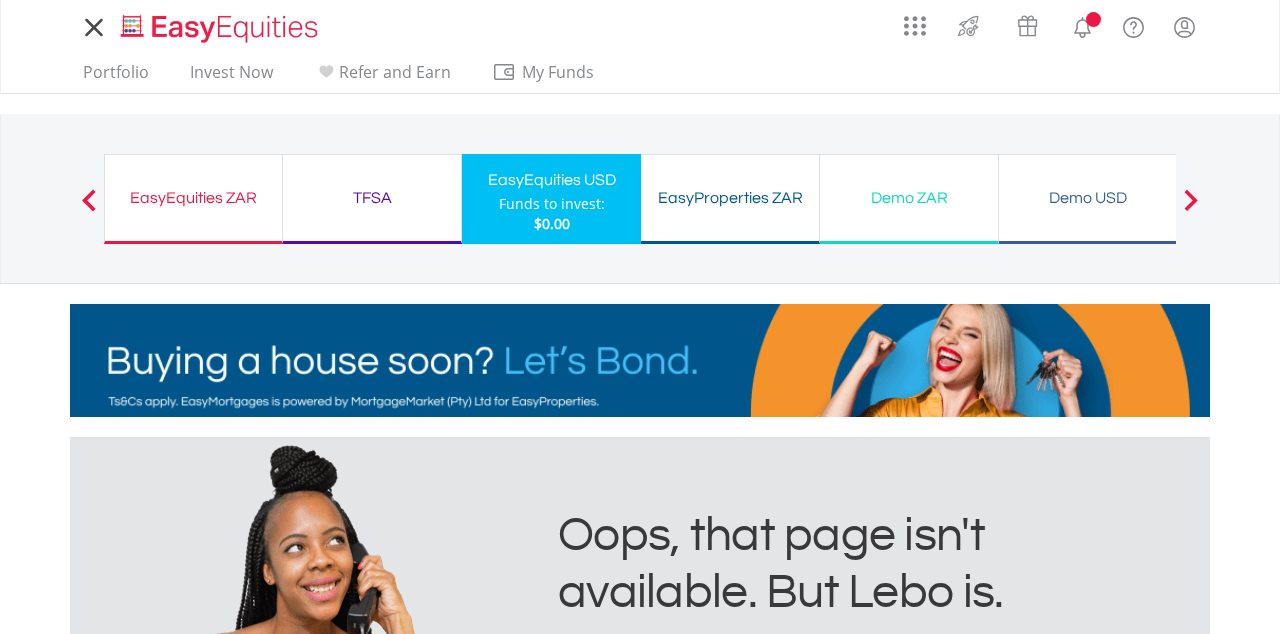 scroll, scrollTop: 0, scrollLeft: 0, axis: both 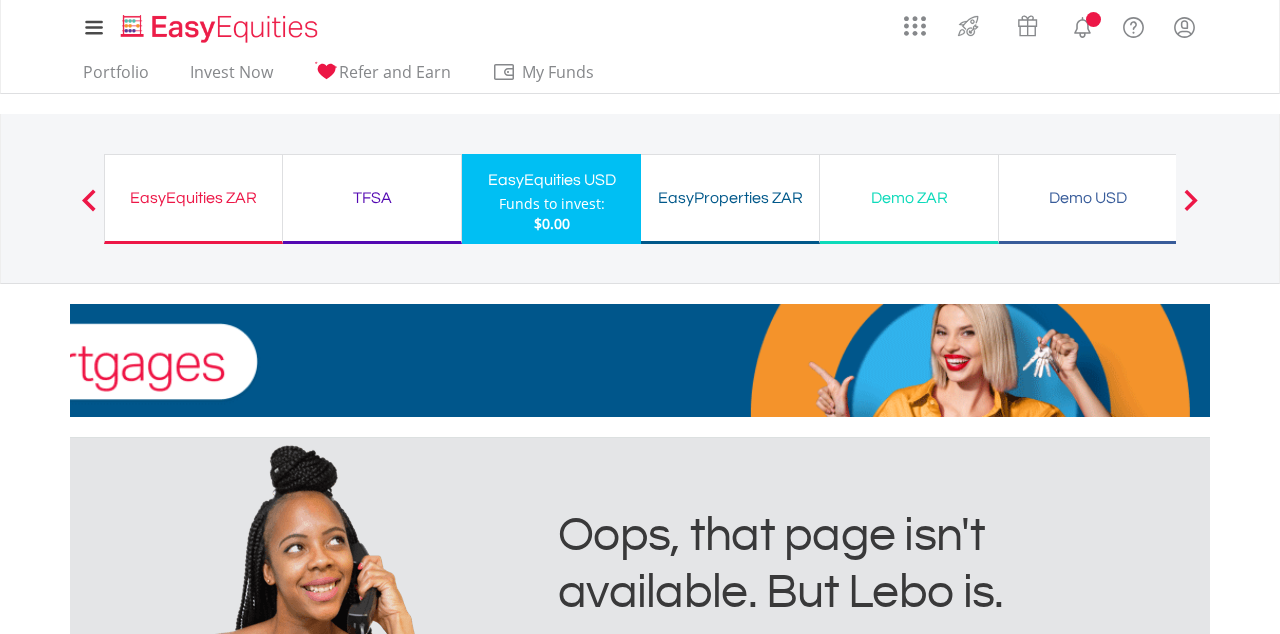 click on "TFSA" at bounding box center (372, 198) 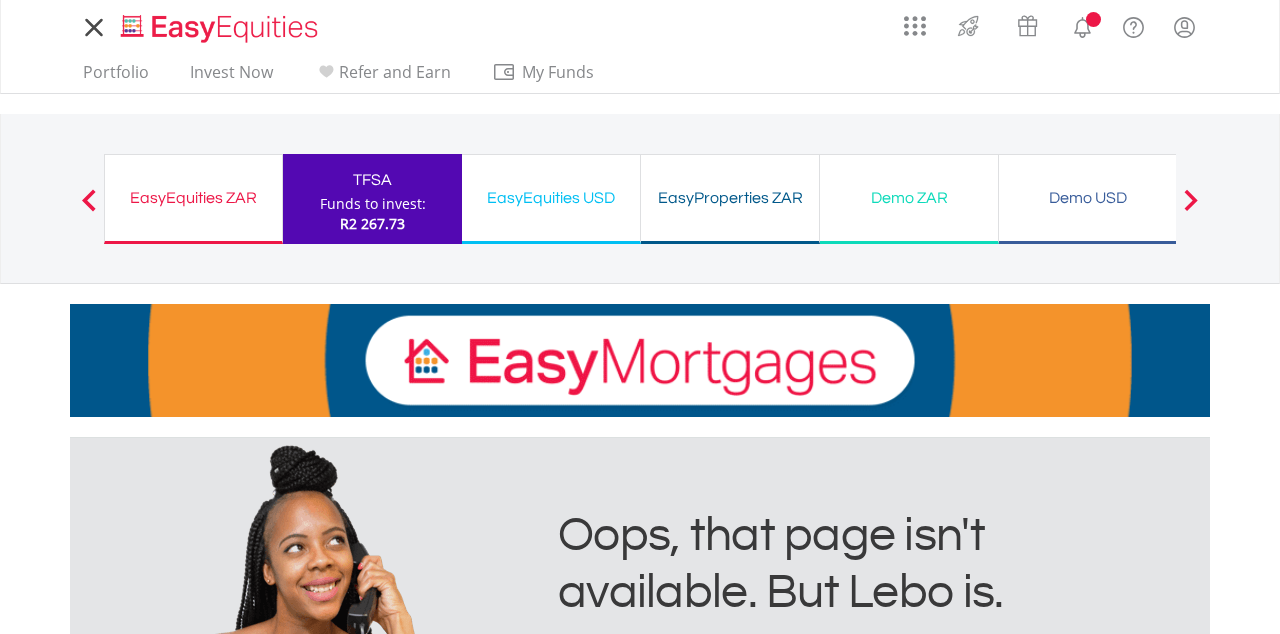 scroll, scrollTop: 0, scrollLeft: 0, axis: both 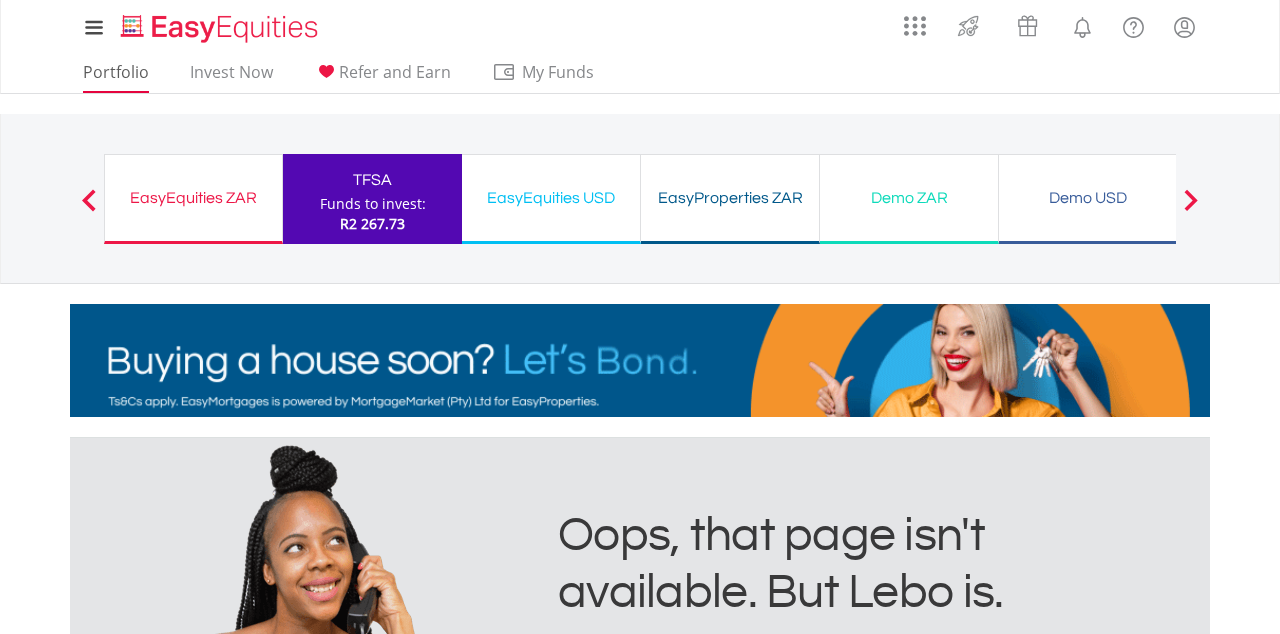 click on "Portfolio" at bounding box center [116, 77] 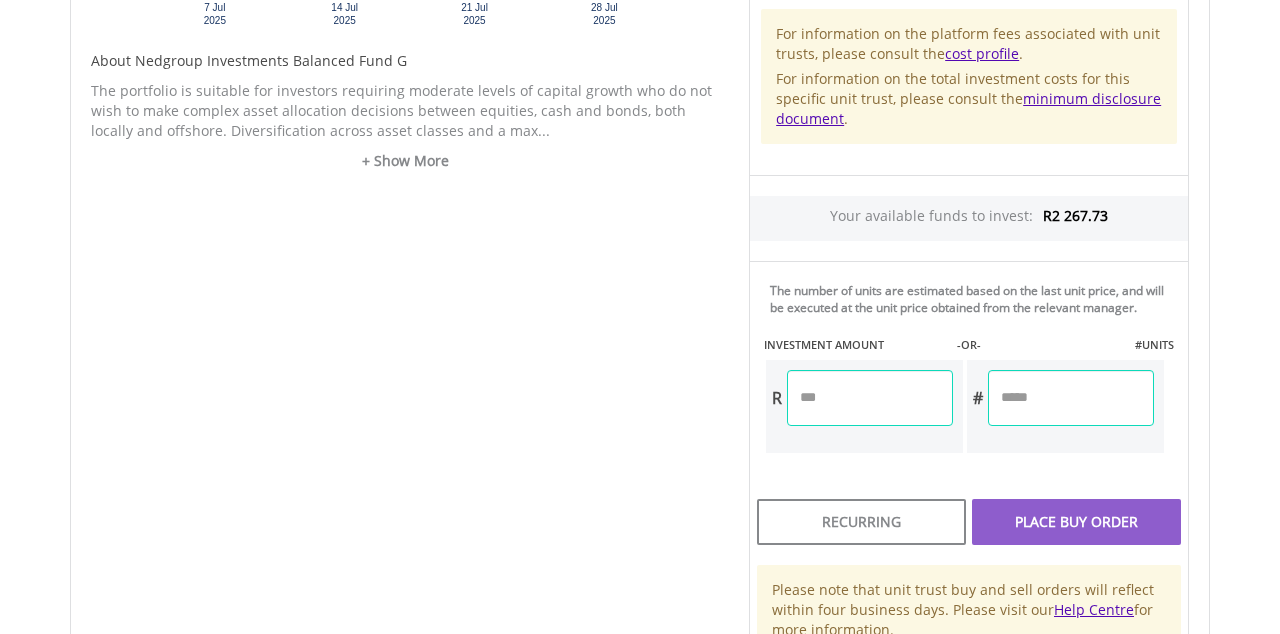 scroll, scrollTop: 1019, scrollLeft: 0, axis: vertical 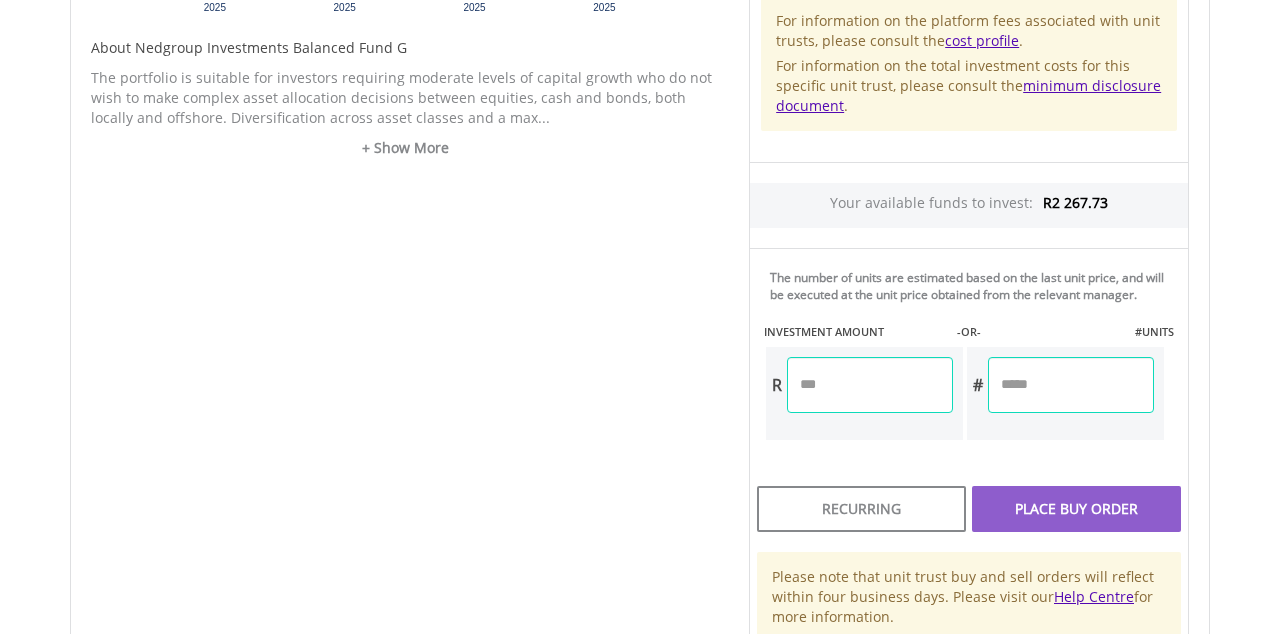 click at bounding box center (870, 385) 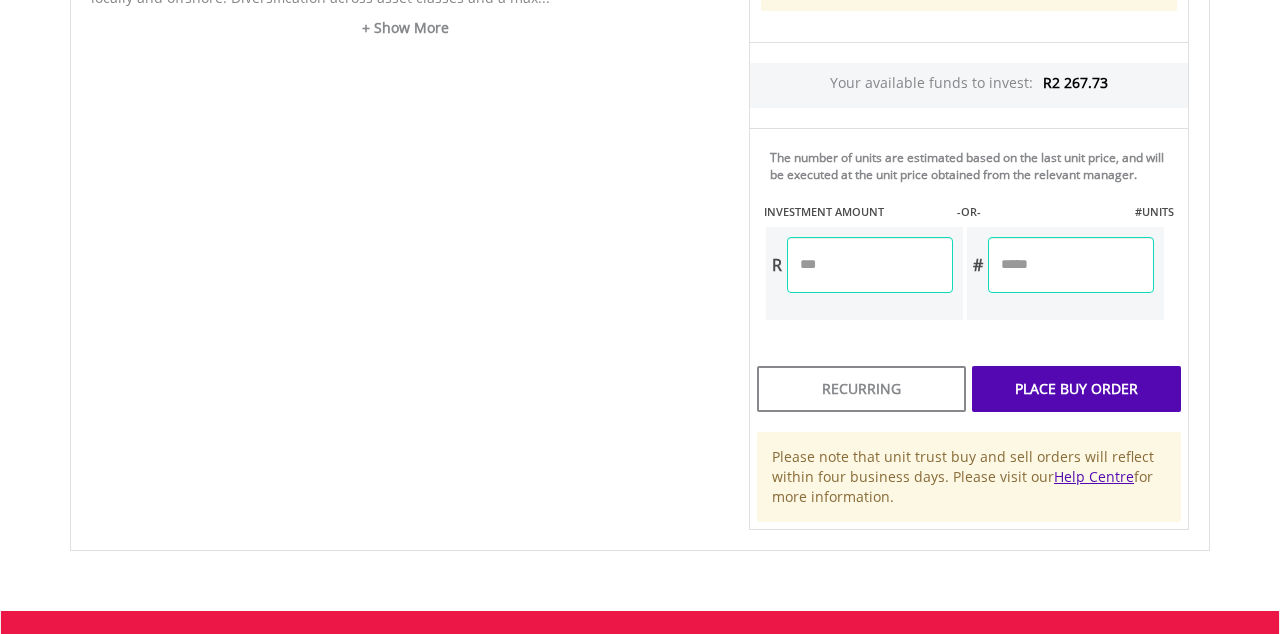 scroll, scrollTop: 1155, scrollLeft: 0, axis: vertical 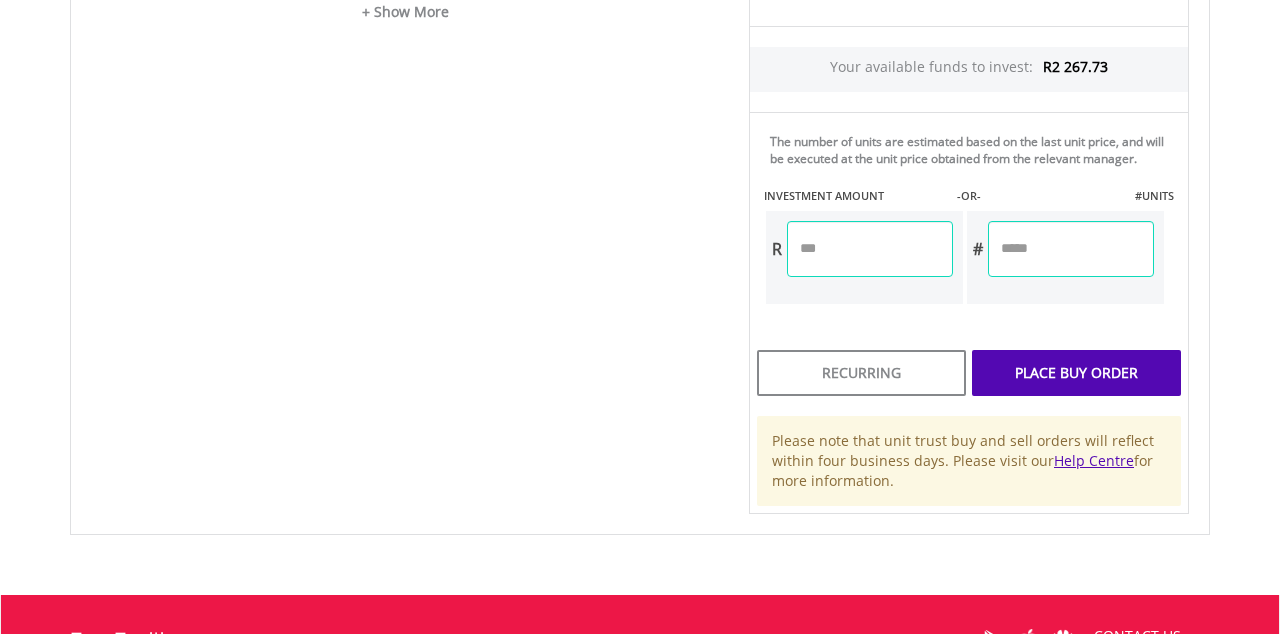 click on "Unit Price
R17.13
How the Pricing Works
Unit trusts use forward pricing. The price quoted is the unit price on the previous business day. Buy and sell orders received before 13h30 on a business day are processed at the end of that business day. Buy and sell orders received after 13h30 on a business day are processed at the end of the next business day. Please note that units in a money market fund will always have a unit price of R1.
How the fees work
For information on the platform fees associated with unit trusts, please consult the  cost profile .
minimum disclosure document .
R2 267.73 -OR- R ***" at bounding box center [969, 19] 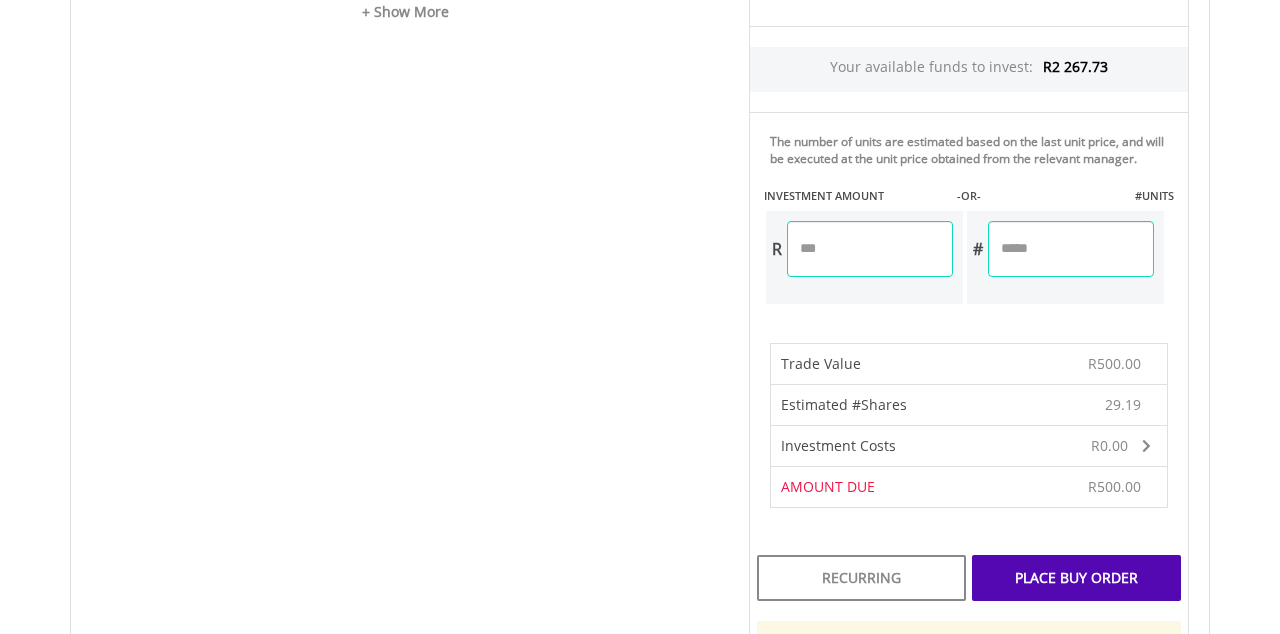 click on "******" at bounding box center [870, 249] 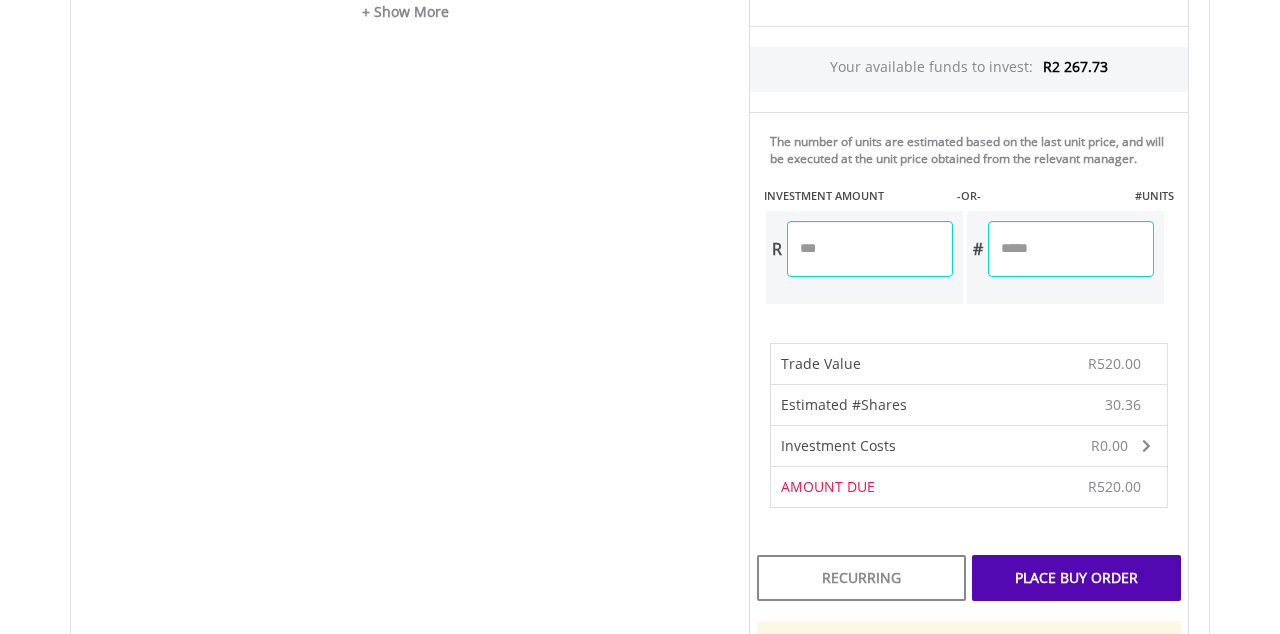 click on "Place Buy Order" at bounding box center (1076, 578) 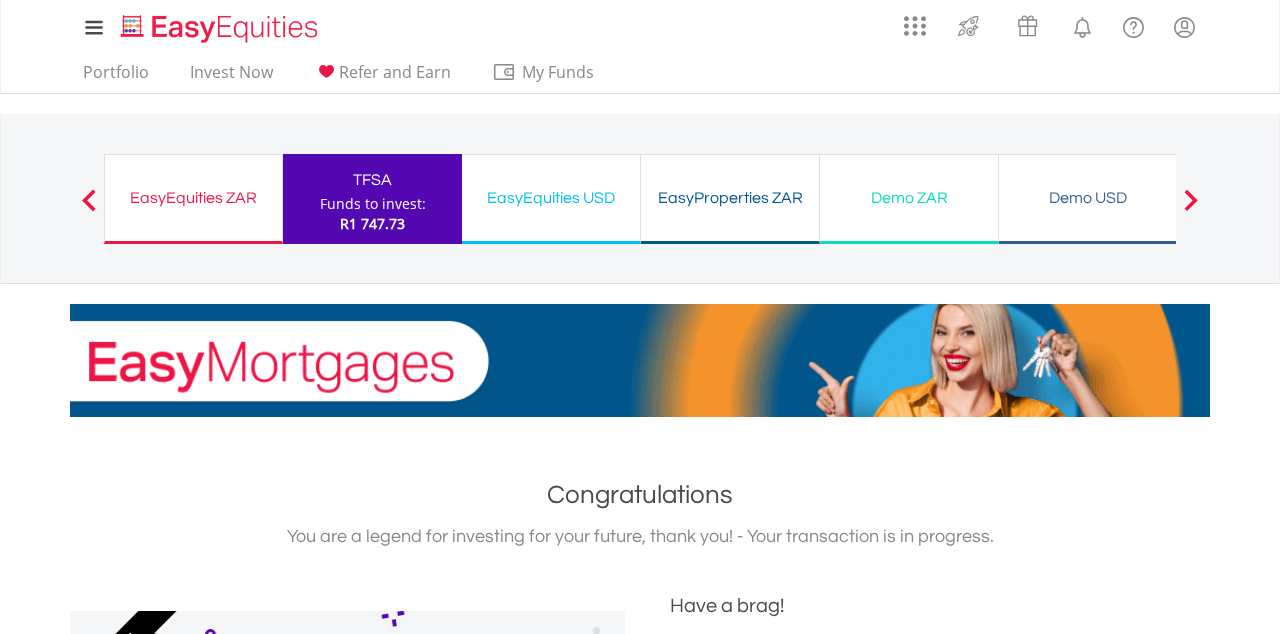 scroll, scrollTop: 0, scrollLeft: 0, axis: both 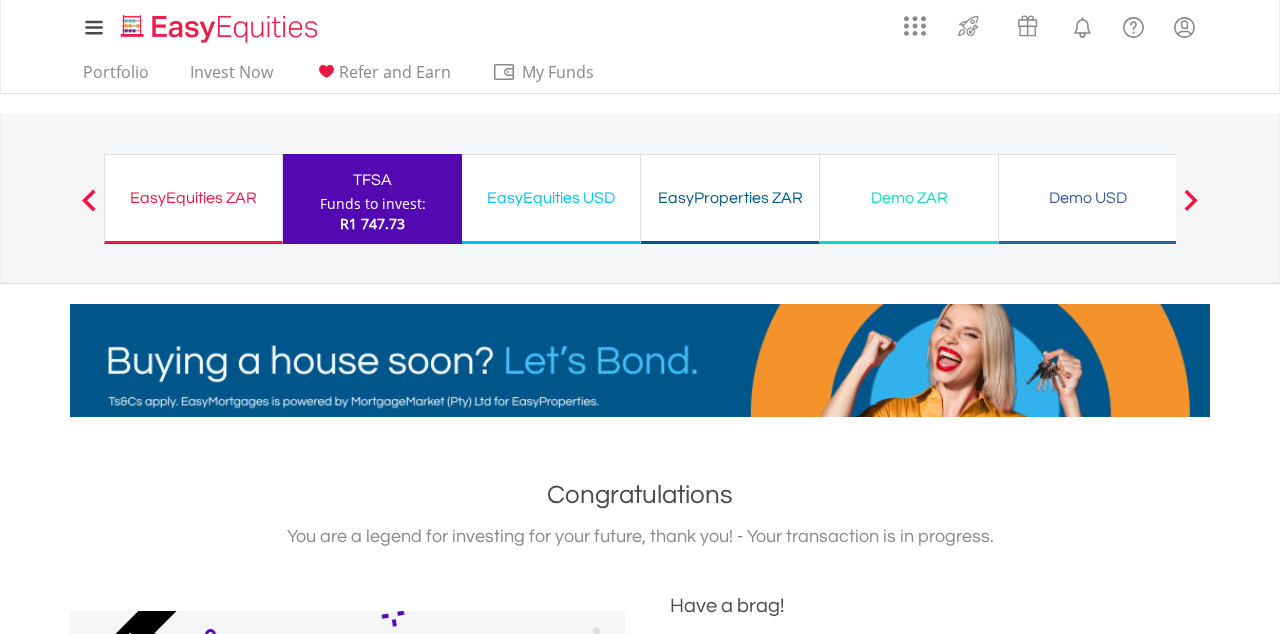 click on "Funds to invest:" at bounding box center [373, 204] 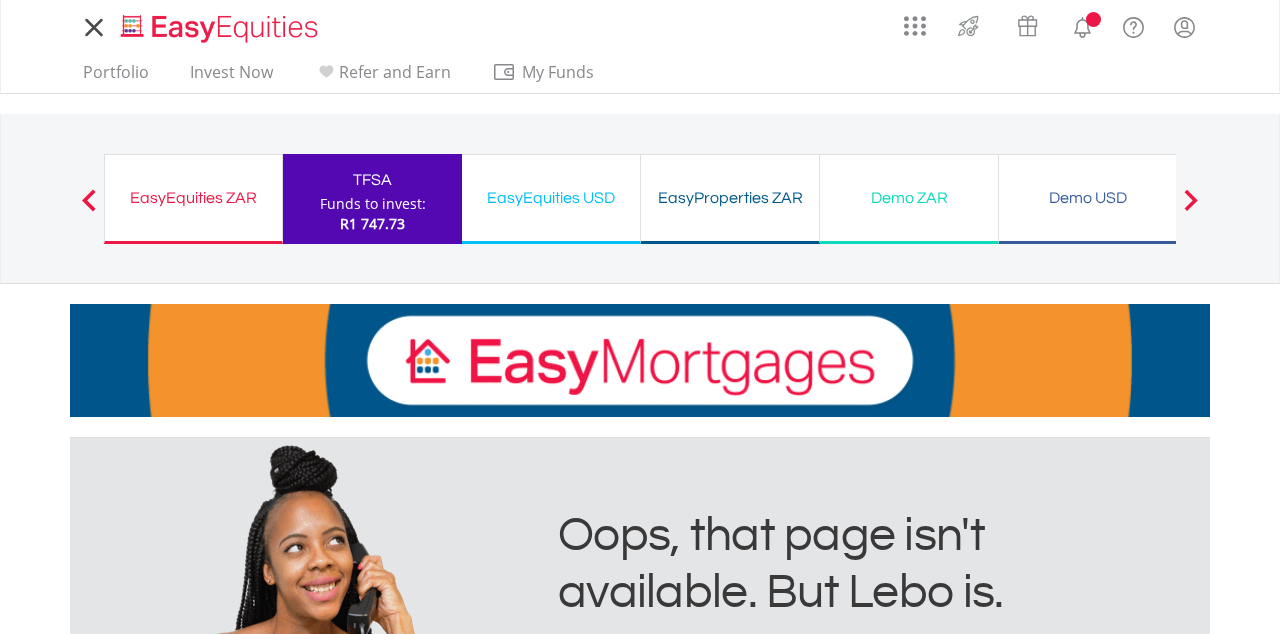 scroll, scrollTop: 0, scrollLeft: 0, axis: both 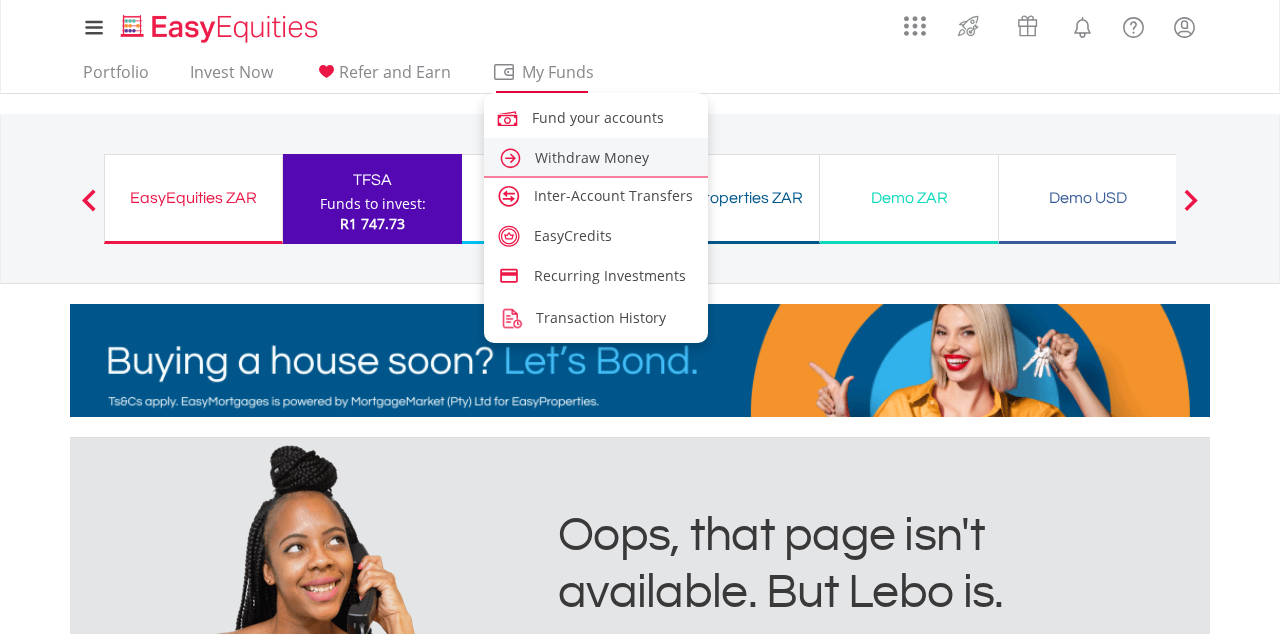 click on "Withdraw Money" at bounding box center (592, 157) 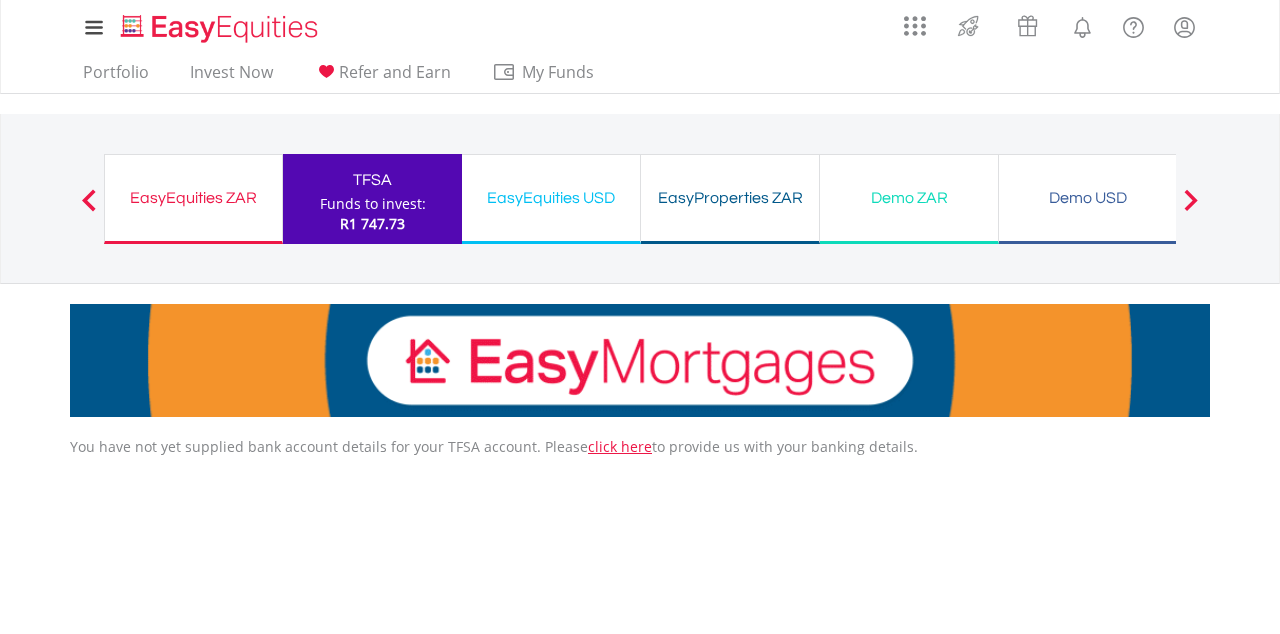 scroll, scrollTop: 0, scrollLeft: 0, axis: both 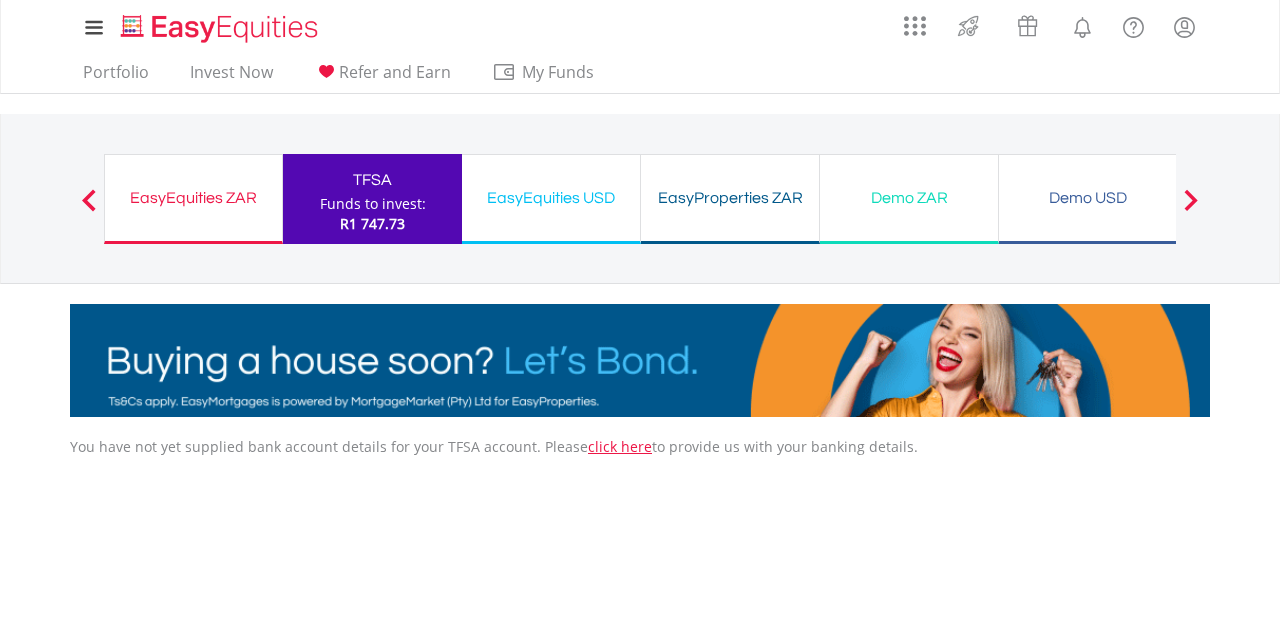 click on "click here" at bounding box center (620, 446) 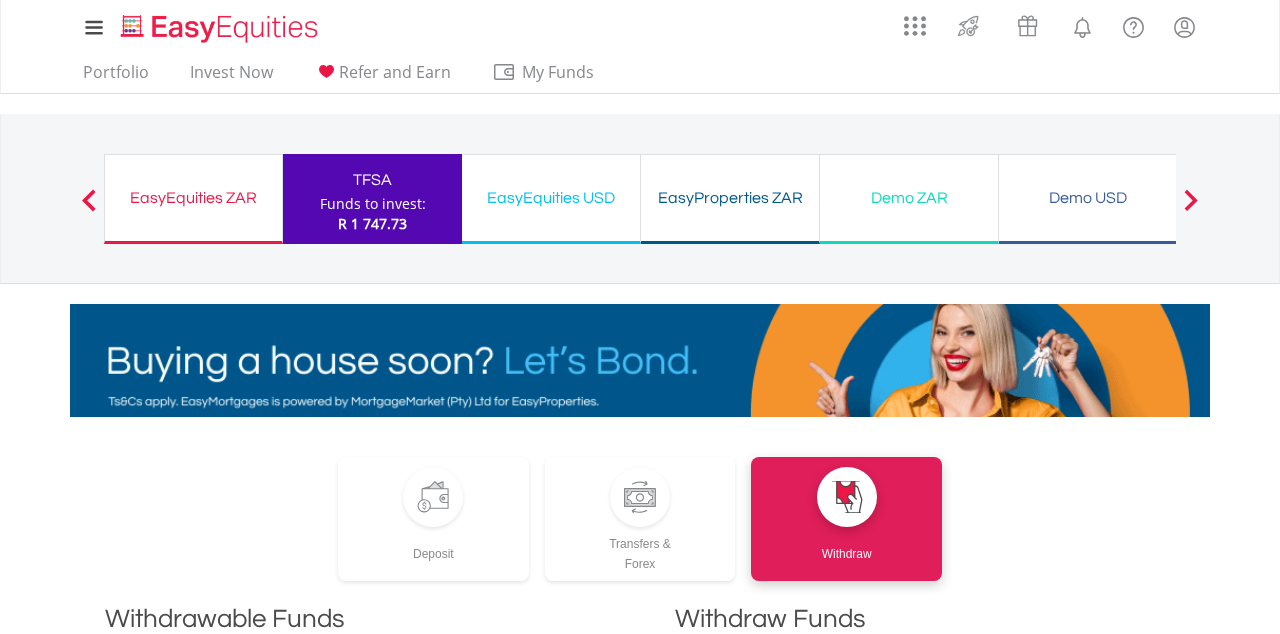 scroll, scrollTop: 0, scrollLeft: 0, axis: both 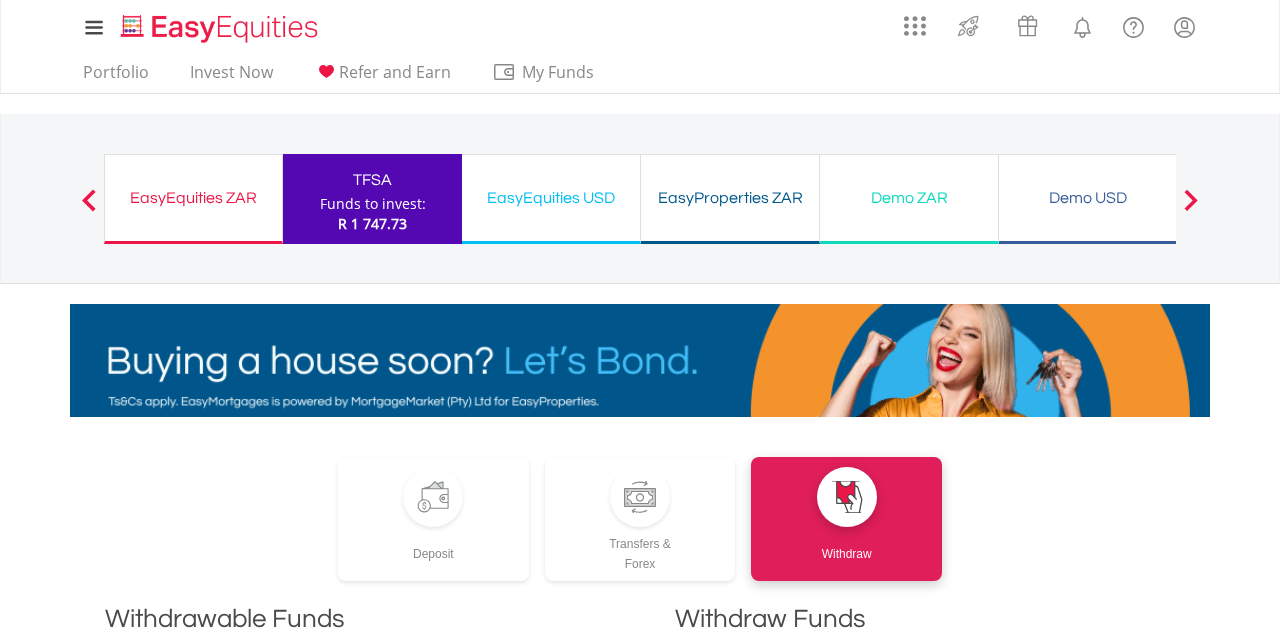 click on "Funds to invest:" at bounding box center (373, 204) 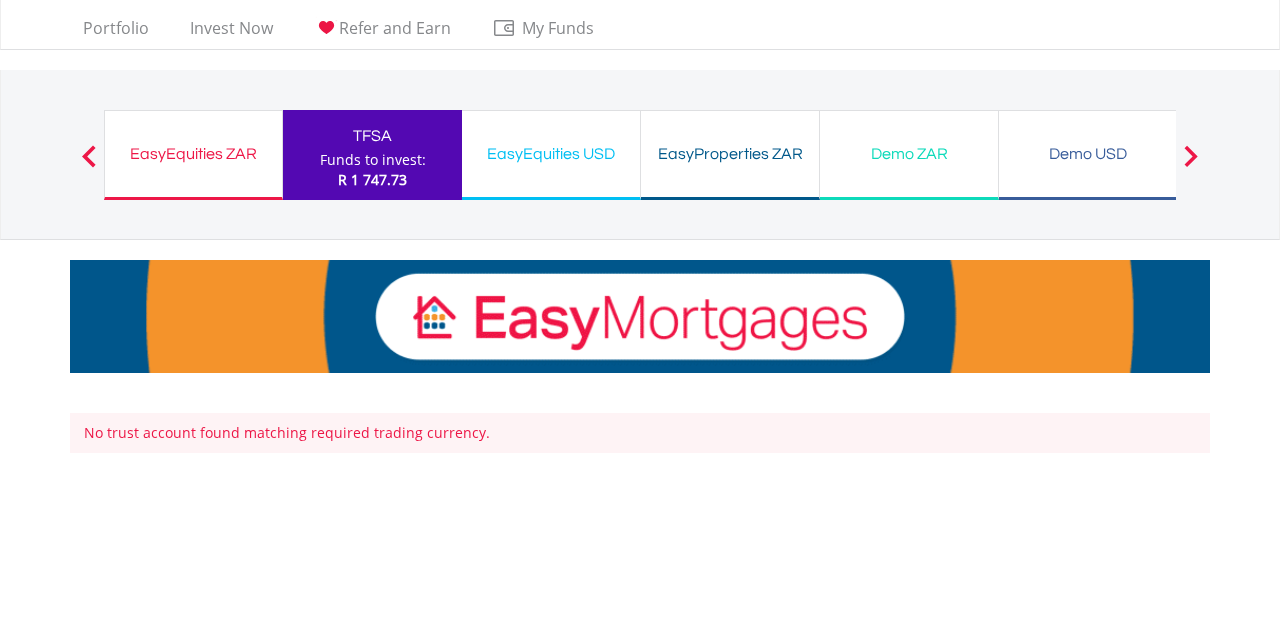 scroll, scrollTop: 49, scrollLeft: 0, axis: vertical 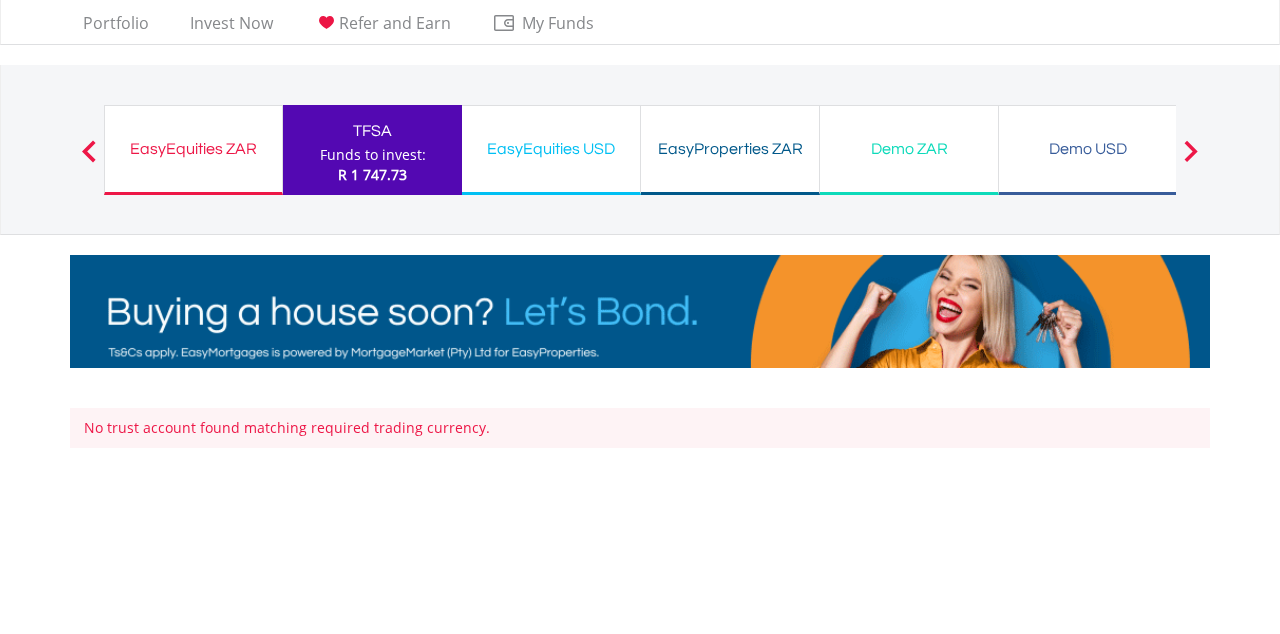 click on "Funds to invest:" at bounding box center [373, 155] 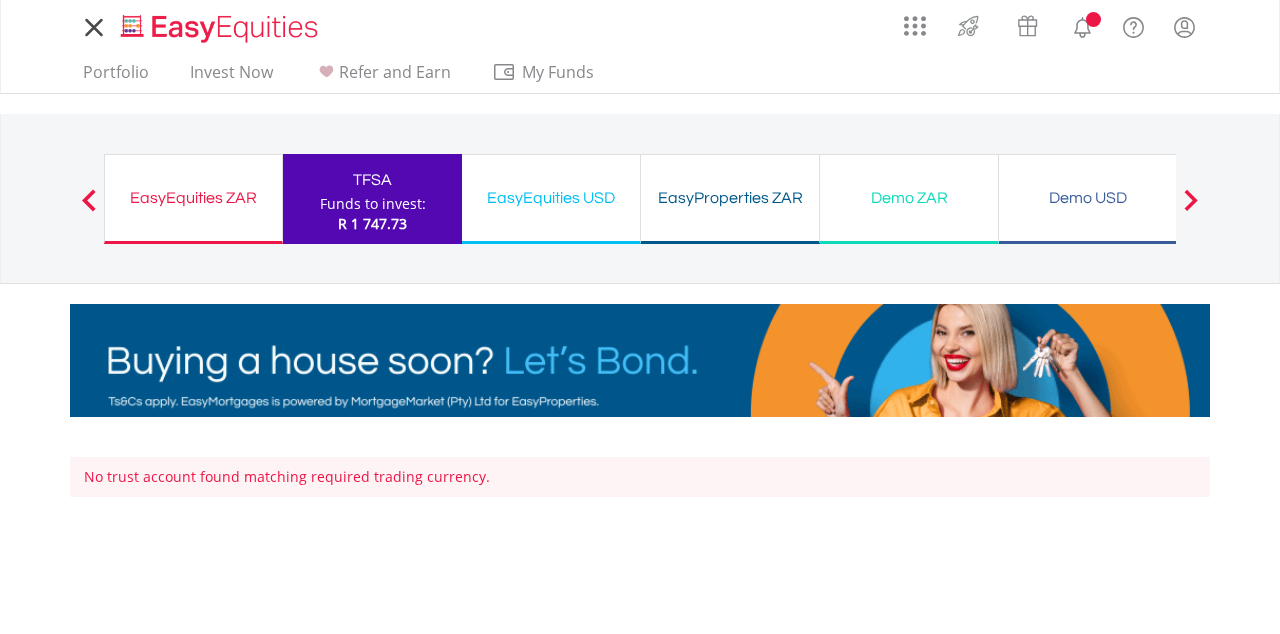 scroll, scrollTop: 0, scrollLeft: 0, axis: both 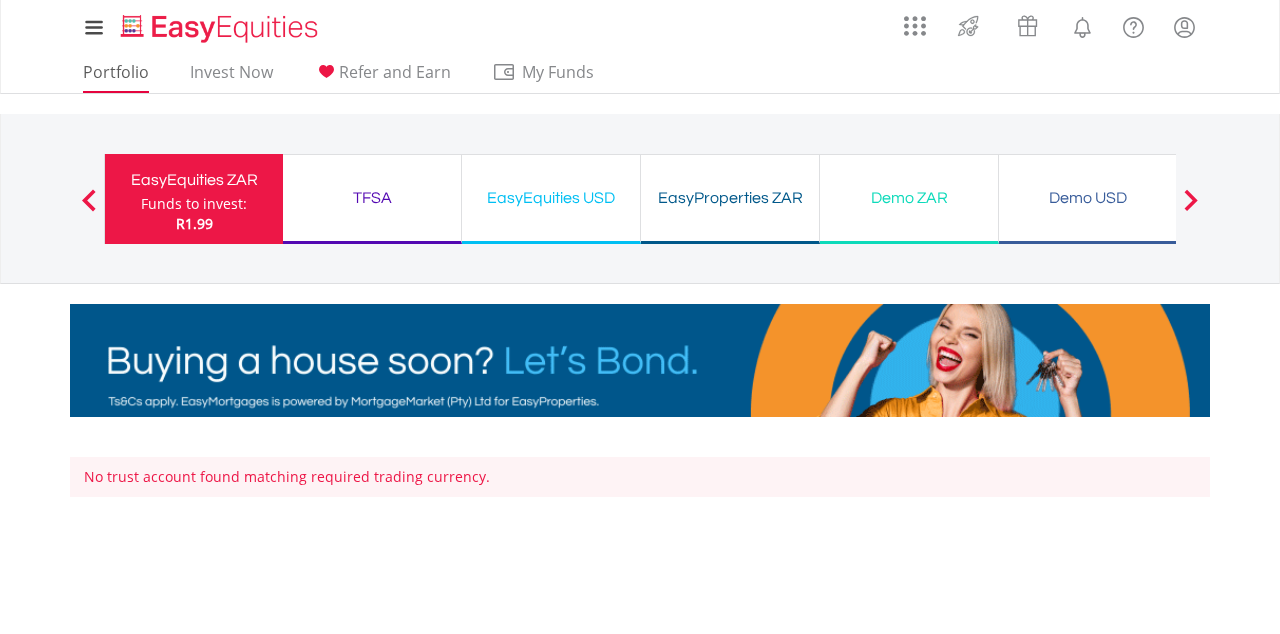 click on "Portfolio" at bounding box center (116, 77) 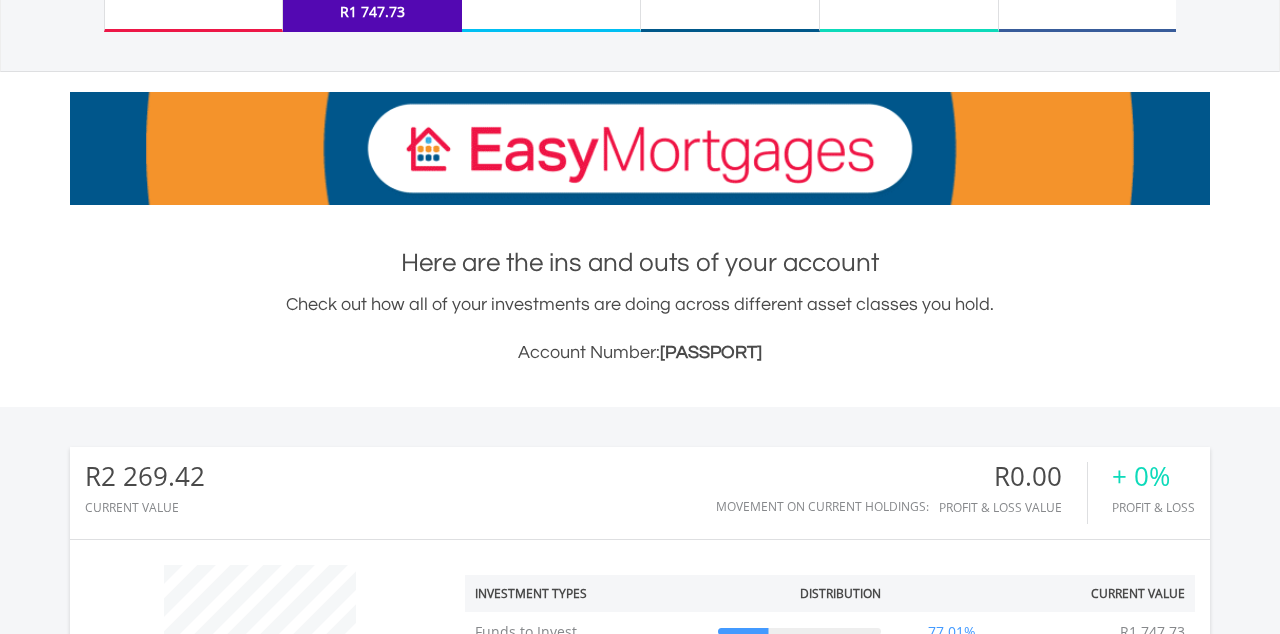 scroll, scrollTop: 213, scrollLeft: 0, axis: vertical 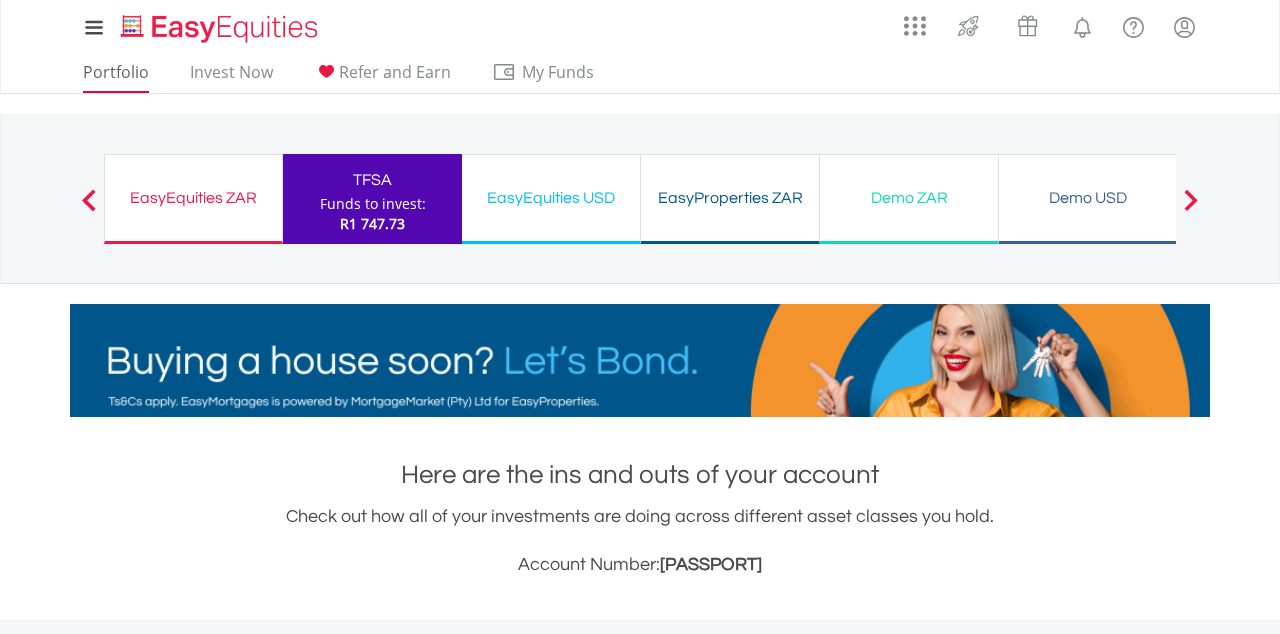 click on "Portfolio" at bounding box center (116, 77) 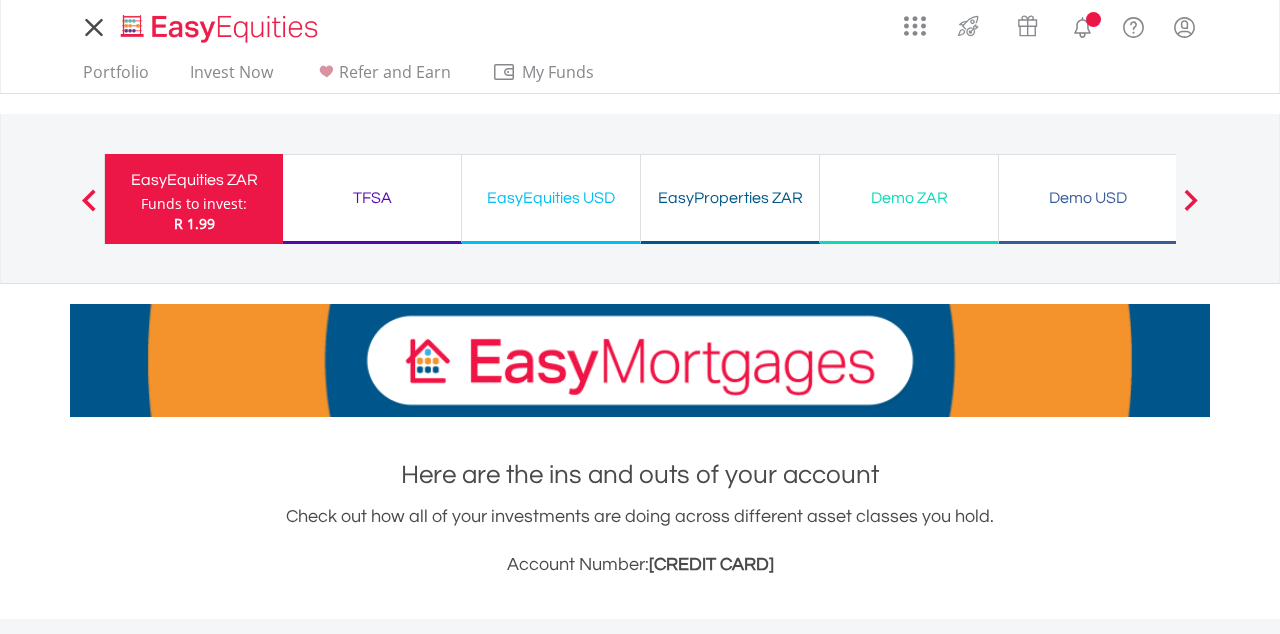 scroll, scrollTop: 0, scrollLeft: 0, axis: both 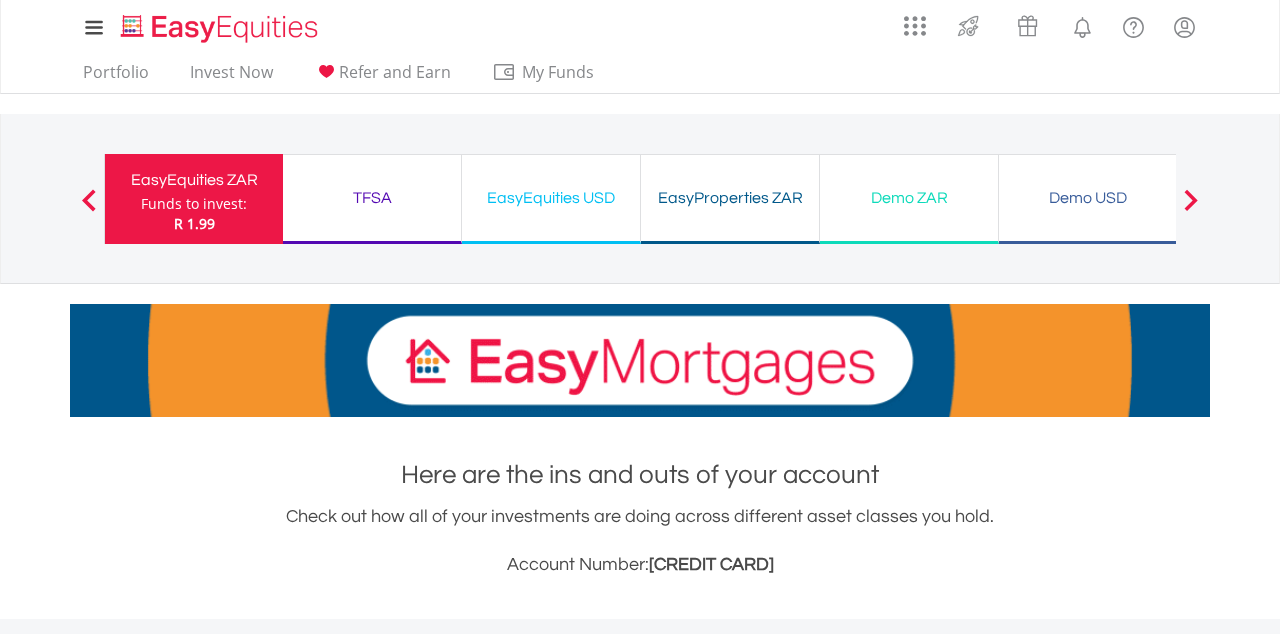 click on "TFSA" at bounding box center (372, 198) 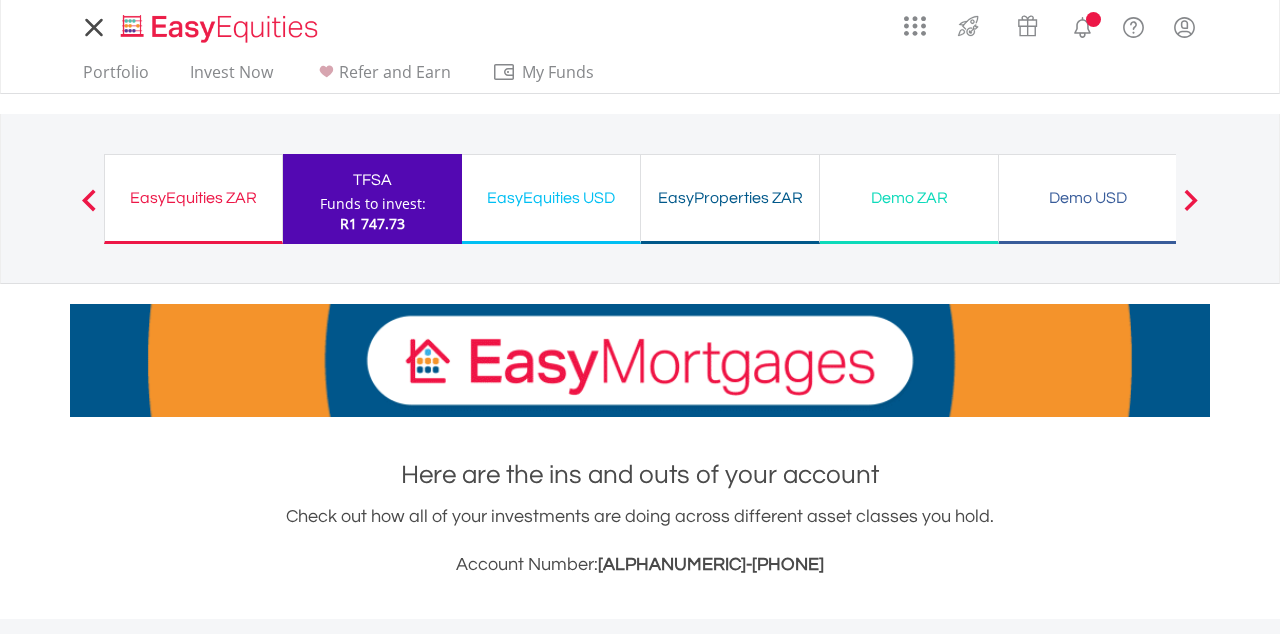 scroll, scrollTop: 0, scrollLeft: 0, axis: both 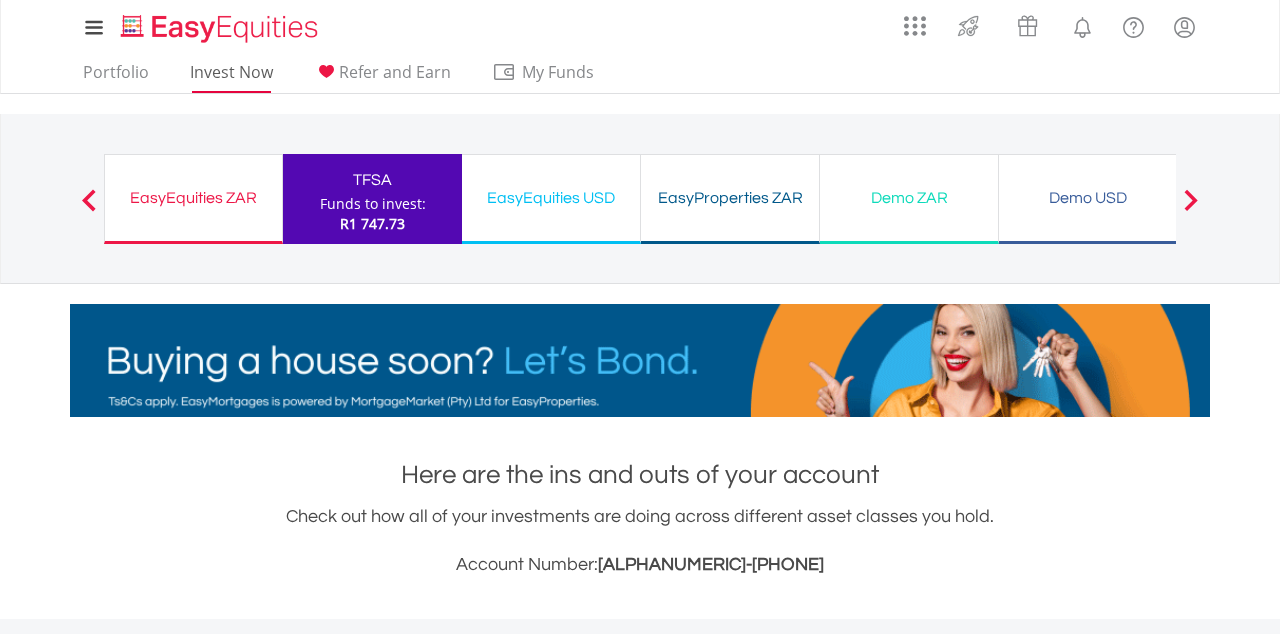 click on "Invest Now" at bounding box center (231, 77) 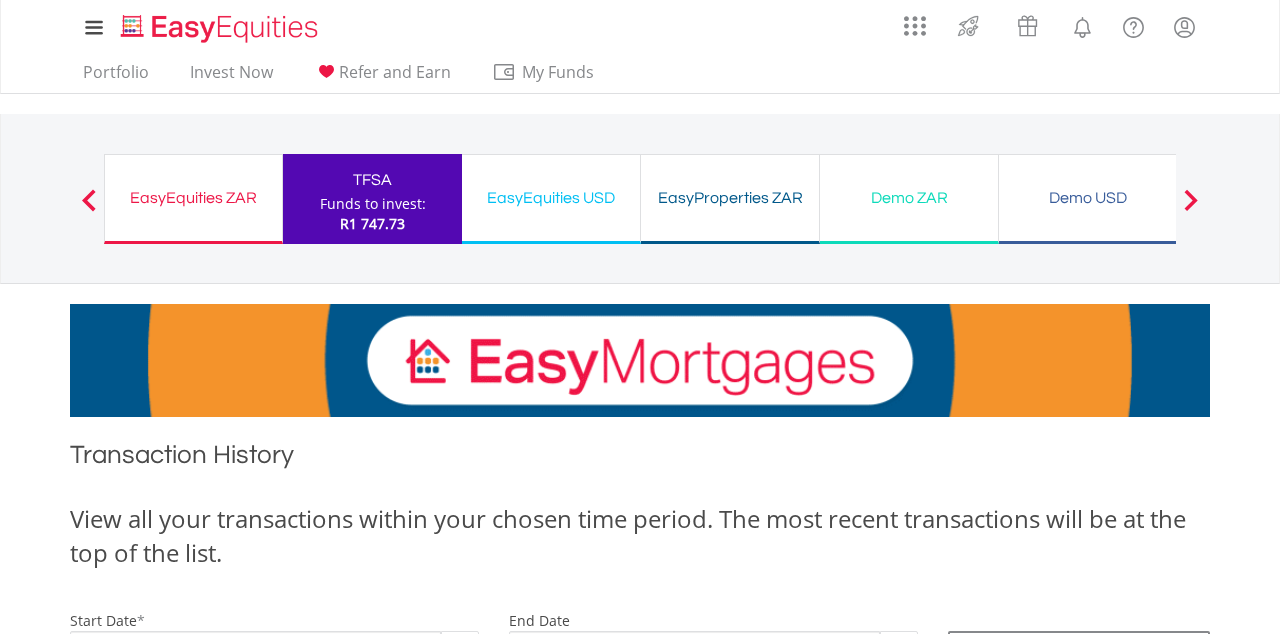 scroll, scrollTop: 0, scrollLeft: 0, axis: both 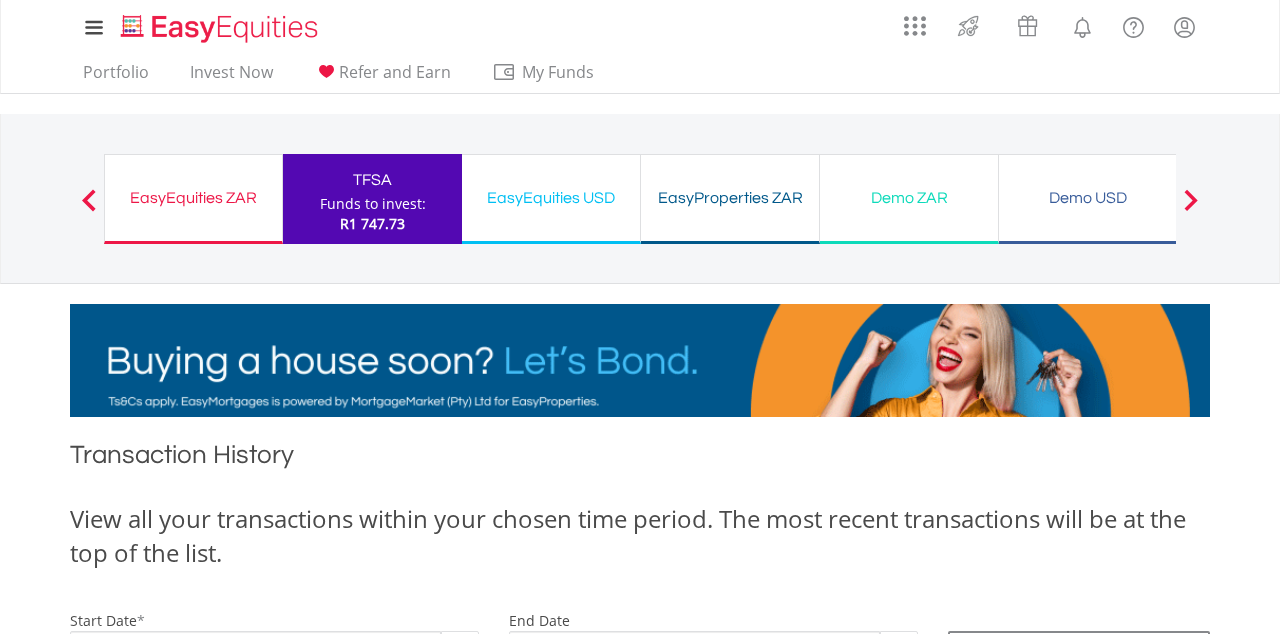 click at bounding box center [89, 200] 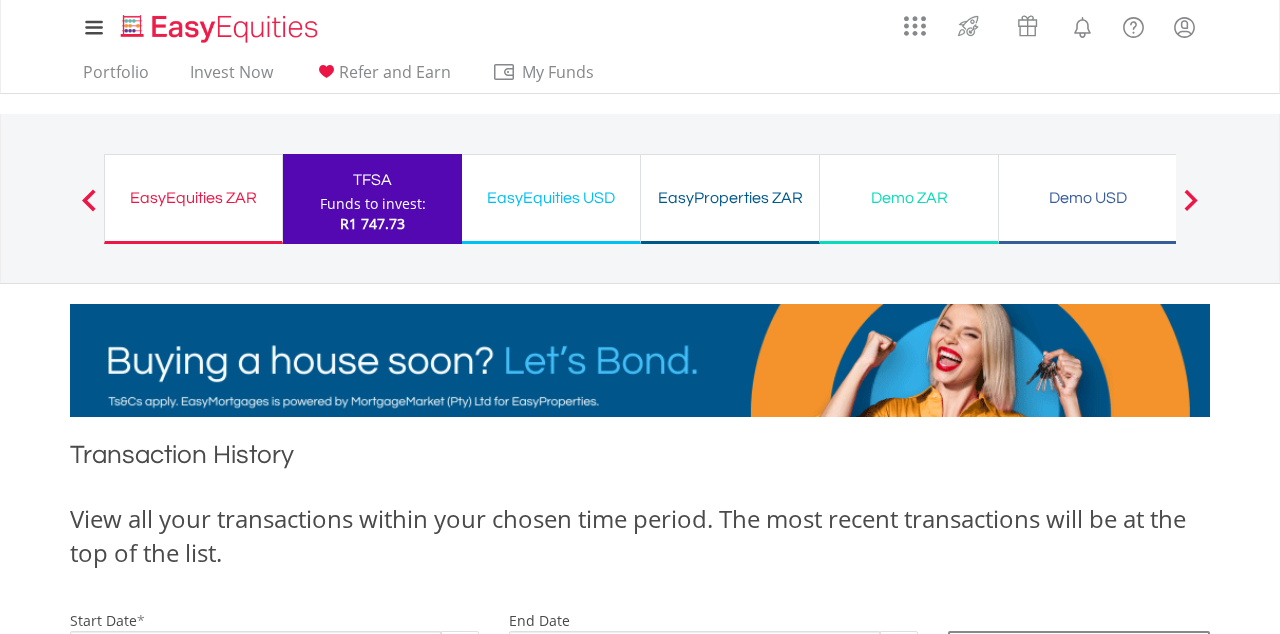 click at bounding box center [89, 200] 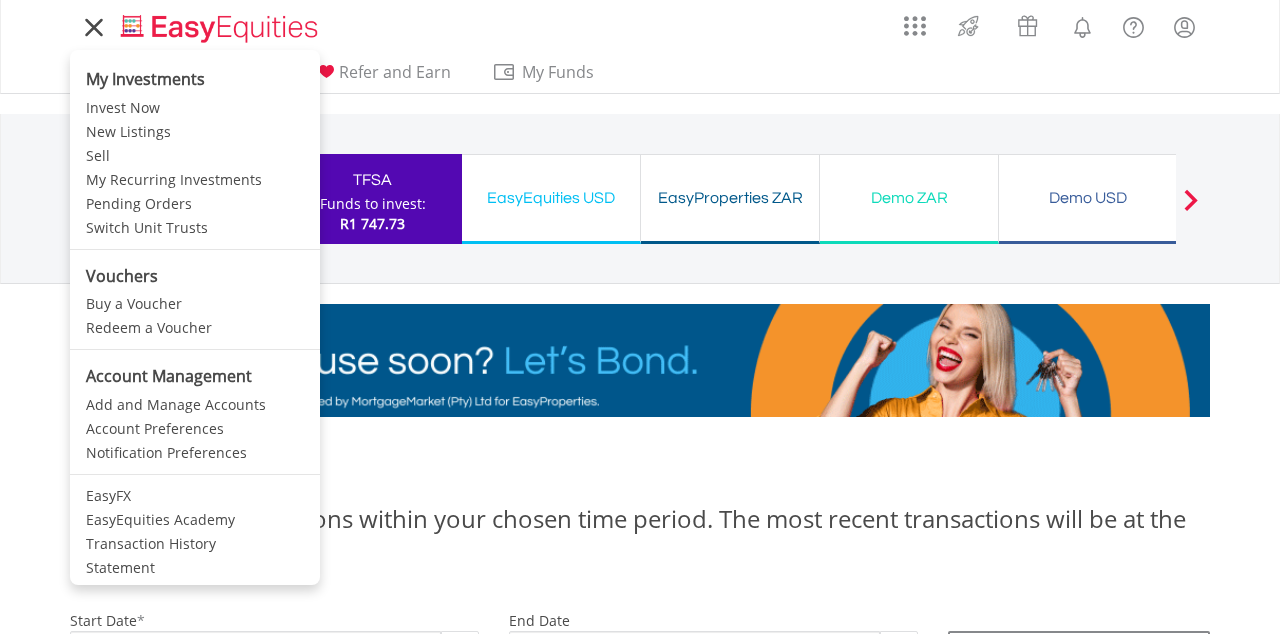 click 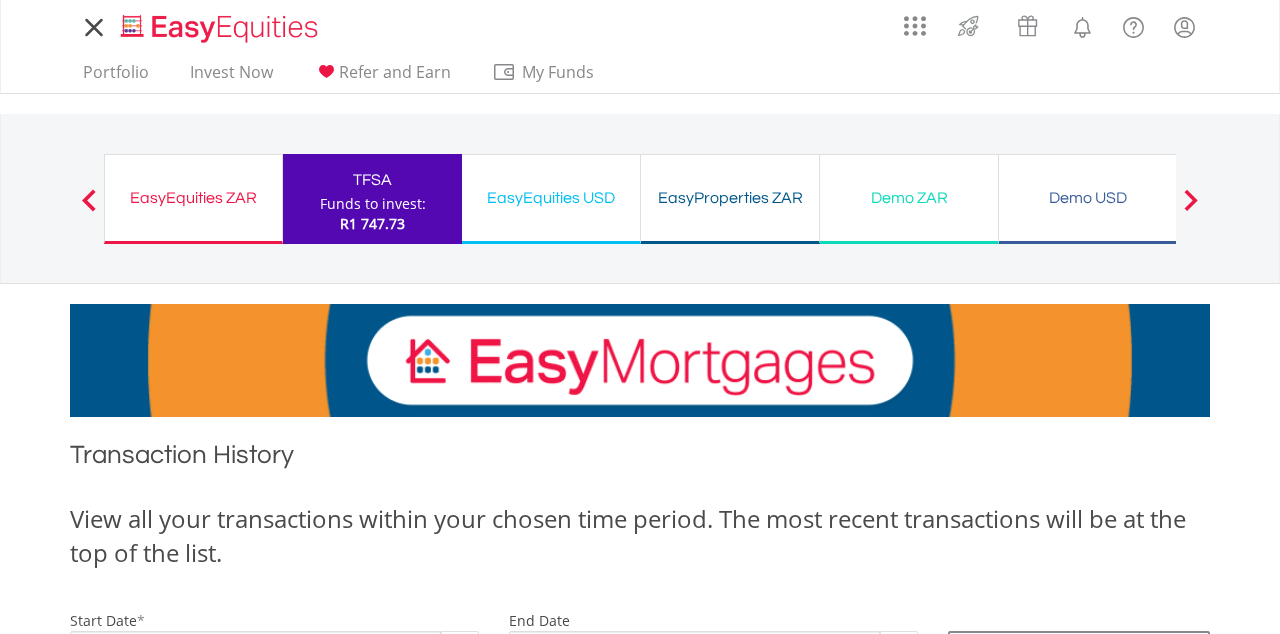 click 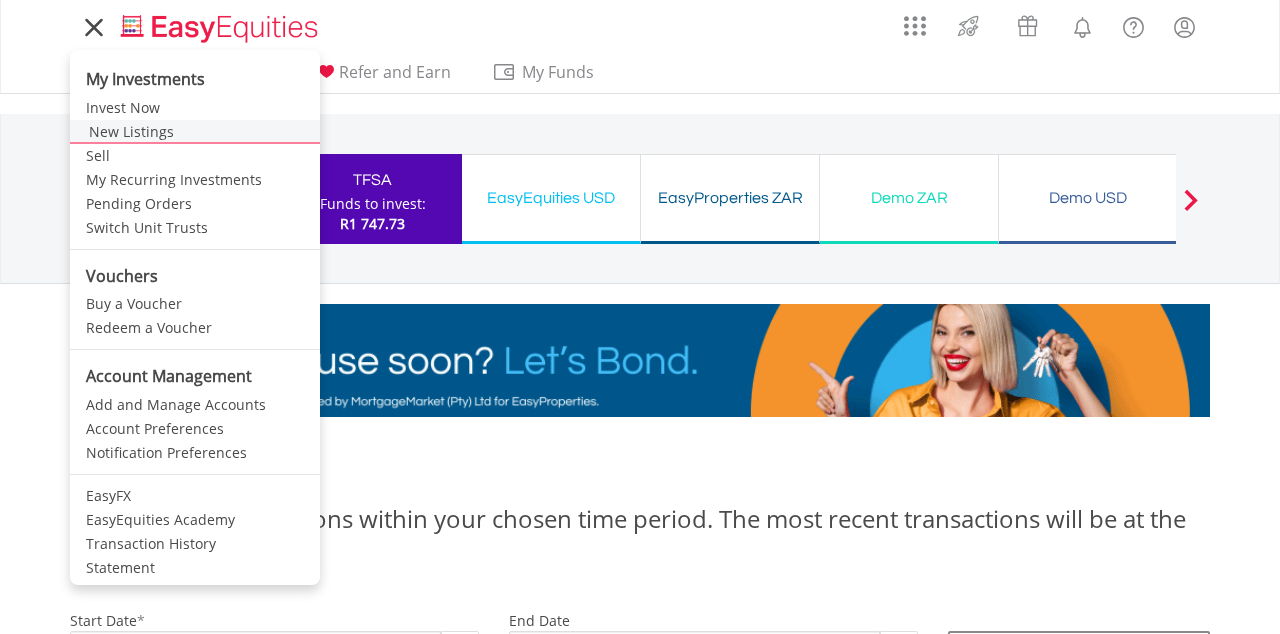 click on "New Listings" at bounding box center [195, 132] 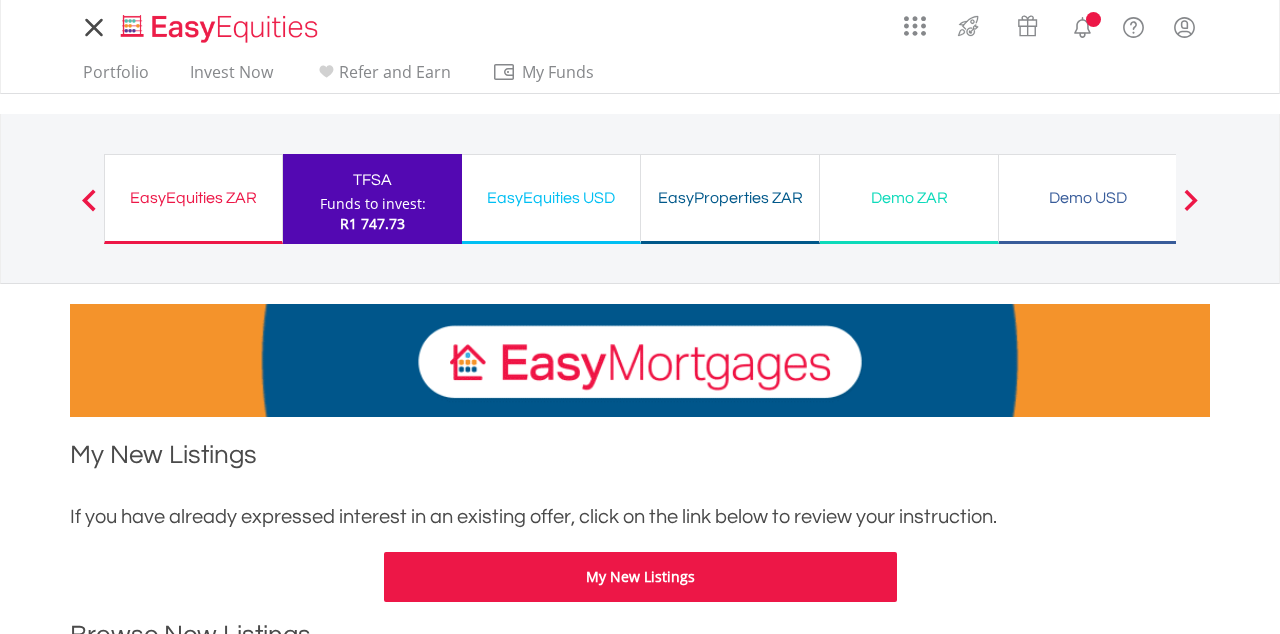 scroll, scrollTop: 0, scrollLeft: 0, axis: both 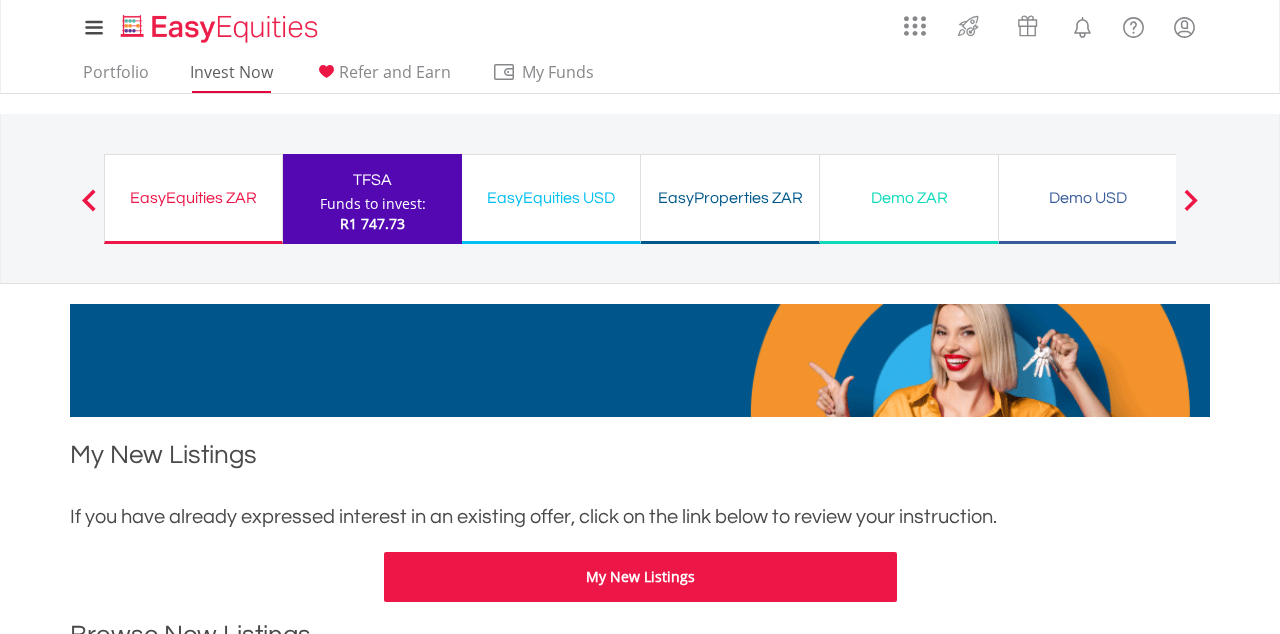 click on "Invest Now" at bounding box center [231, 77] 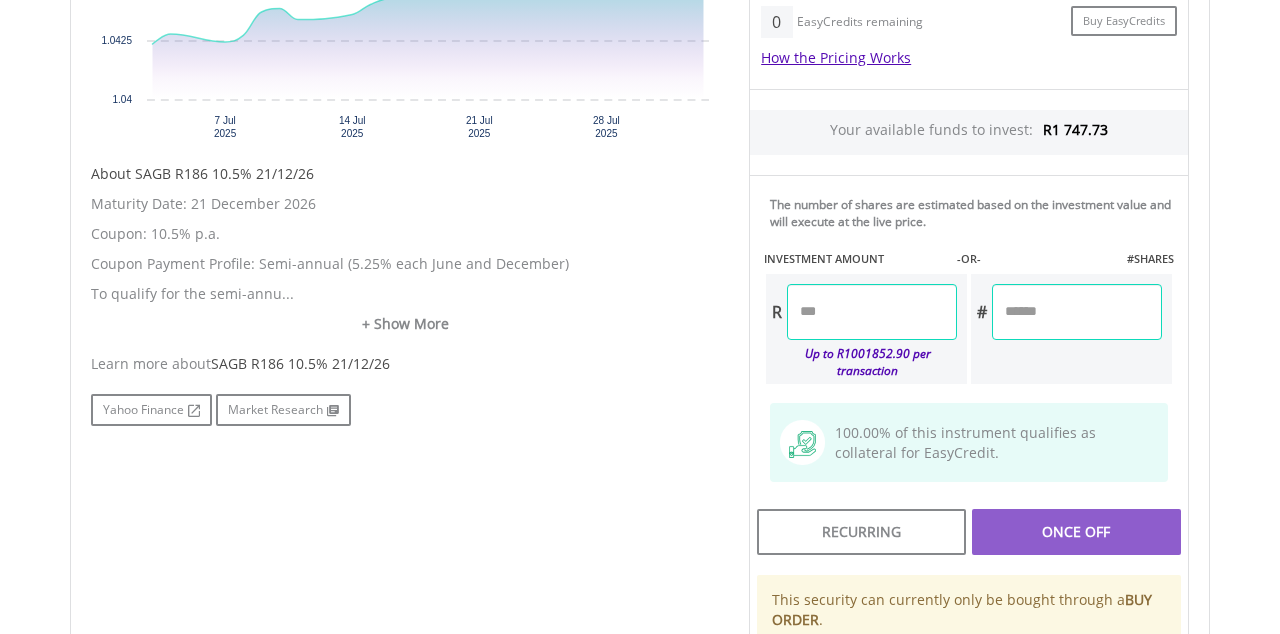 scroll, scrollTop: 829, scrollLeft: 0, axis: vertical 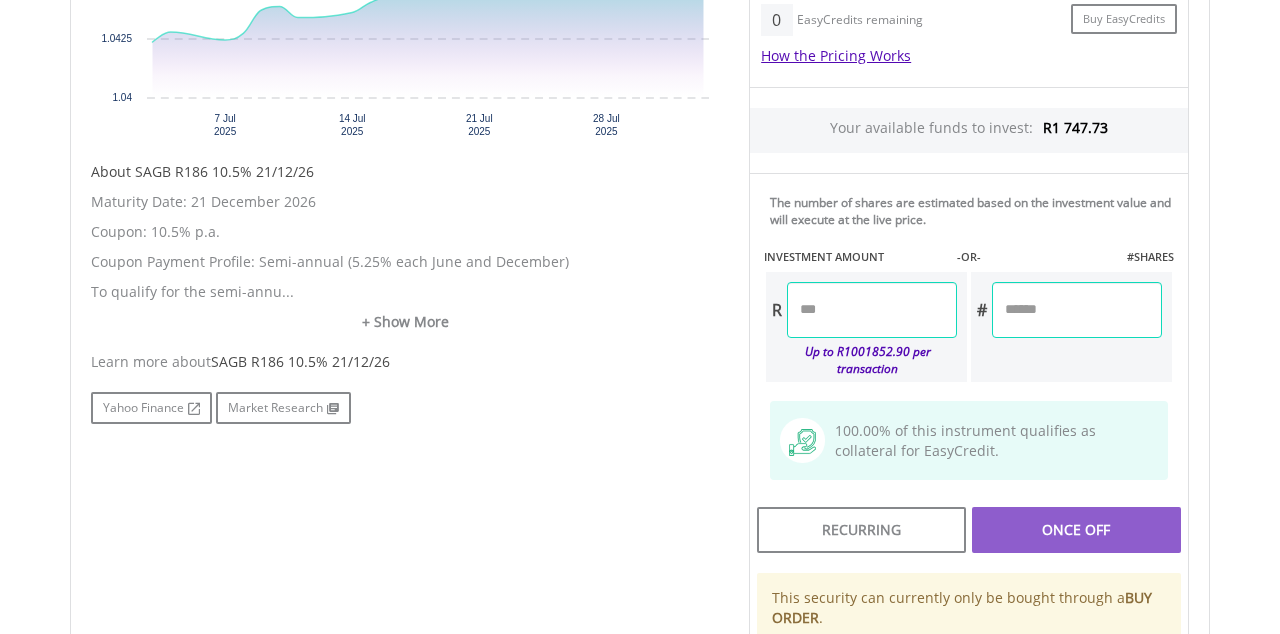 click at bounding box center [872, 310] 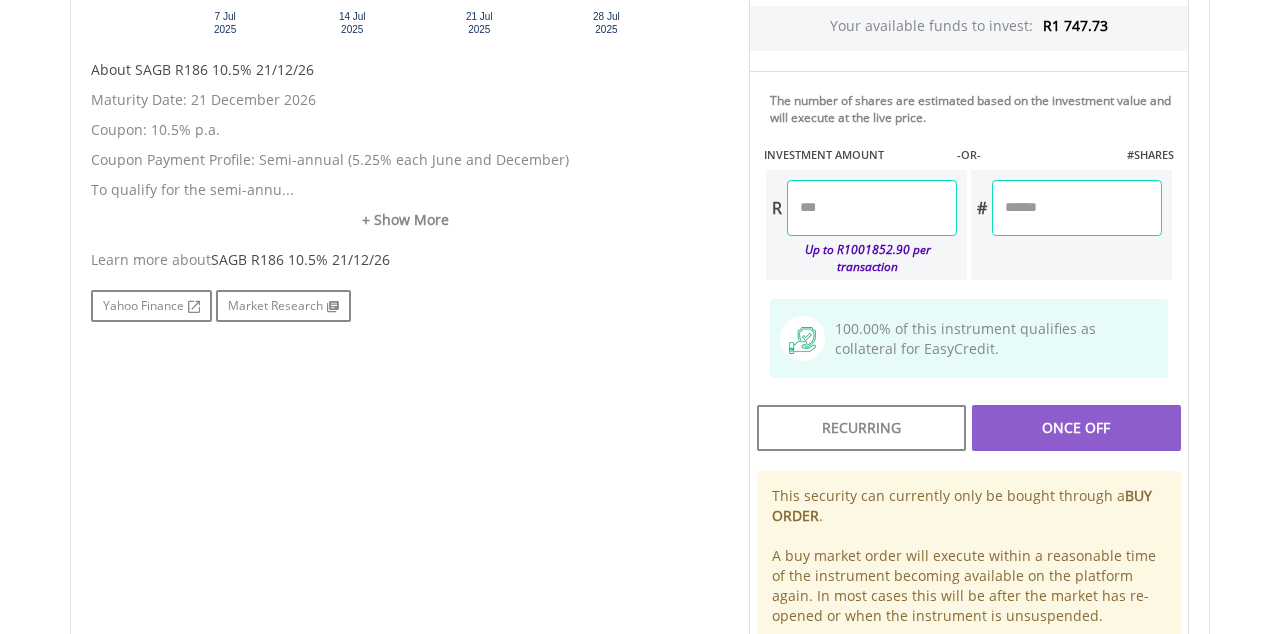 scroll, scrollTop: 932, scrollLeft: 0, axis: vertical 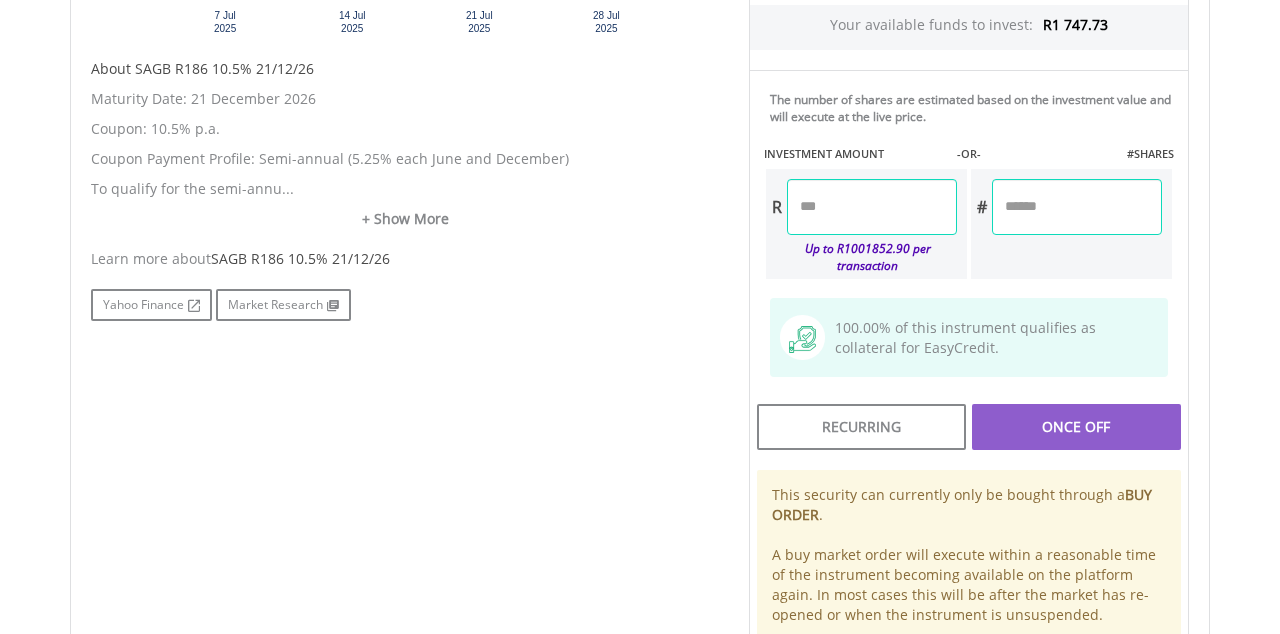 click at bounding box center (872, 207) 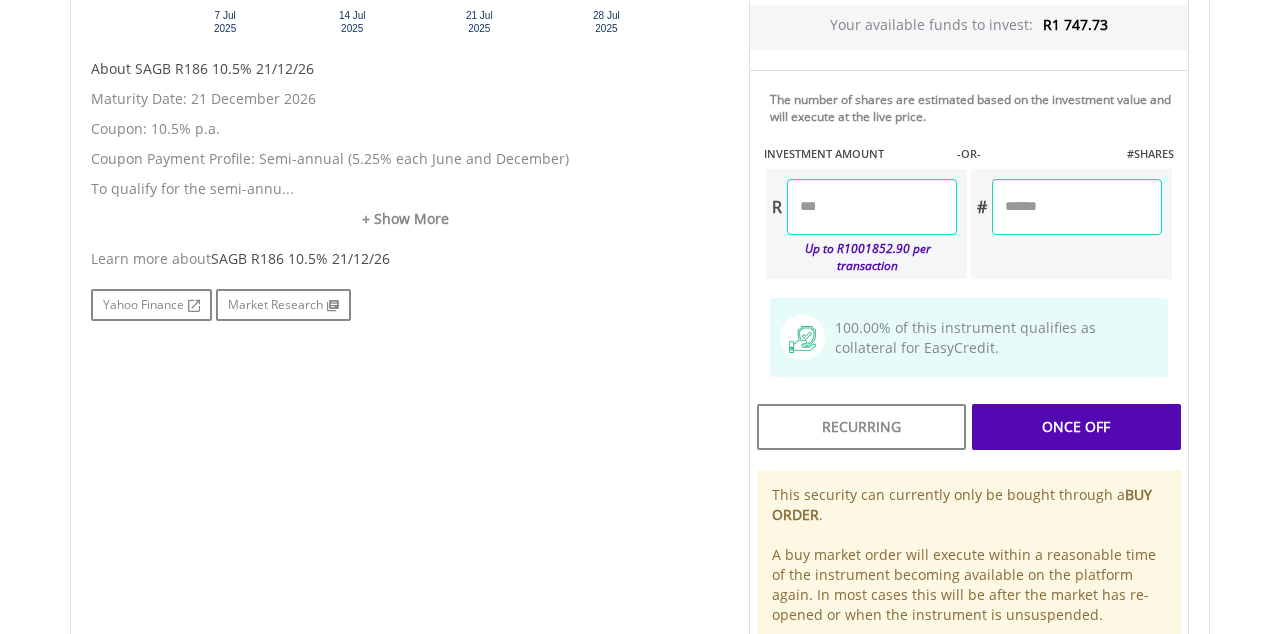 click on "Last Updated Price:
15-min. Delay*
Price Update Cost:
0
Credits
Market Closed
SELLING AT (BID)
BUYING AT                     (ASK)
LAST PRICE
R1.0437
R1.05458
R1.04914
0" at bounding box center [969, 185] 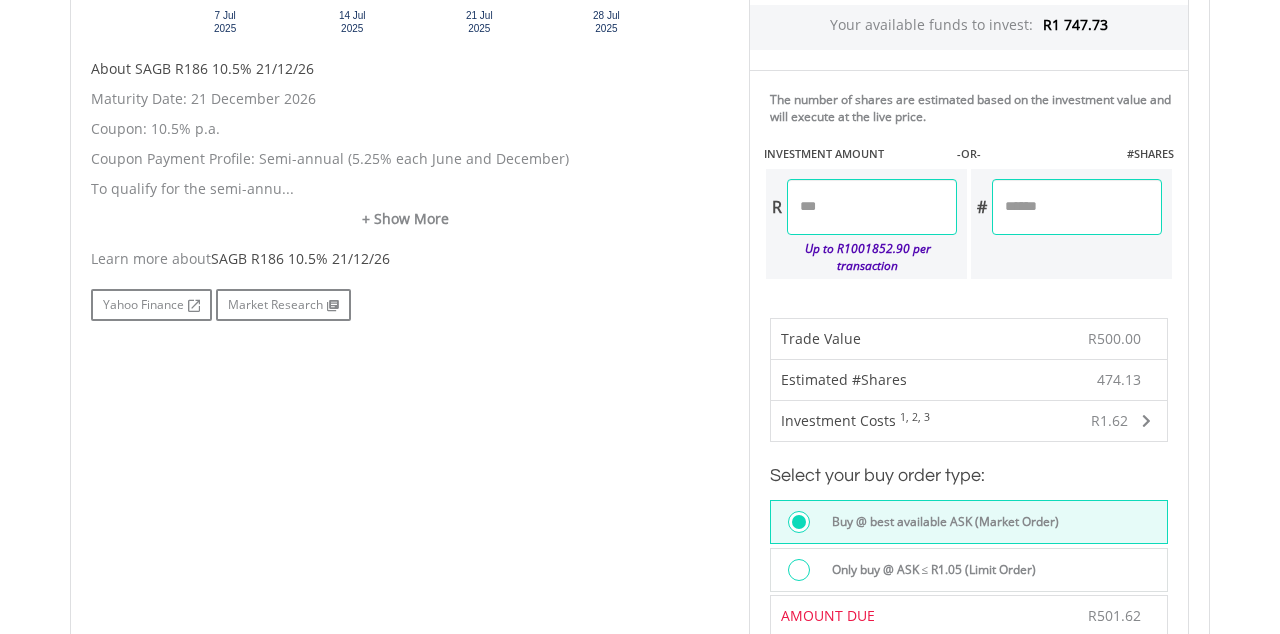 click on "******" at bounding box center (872, 207) 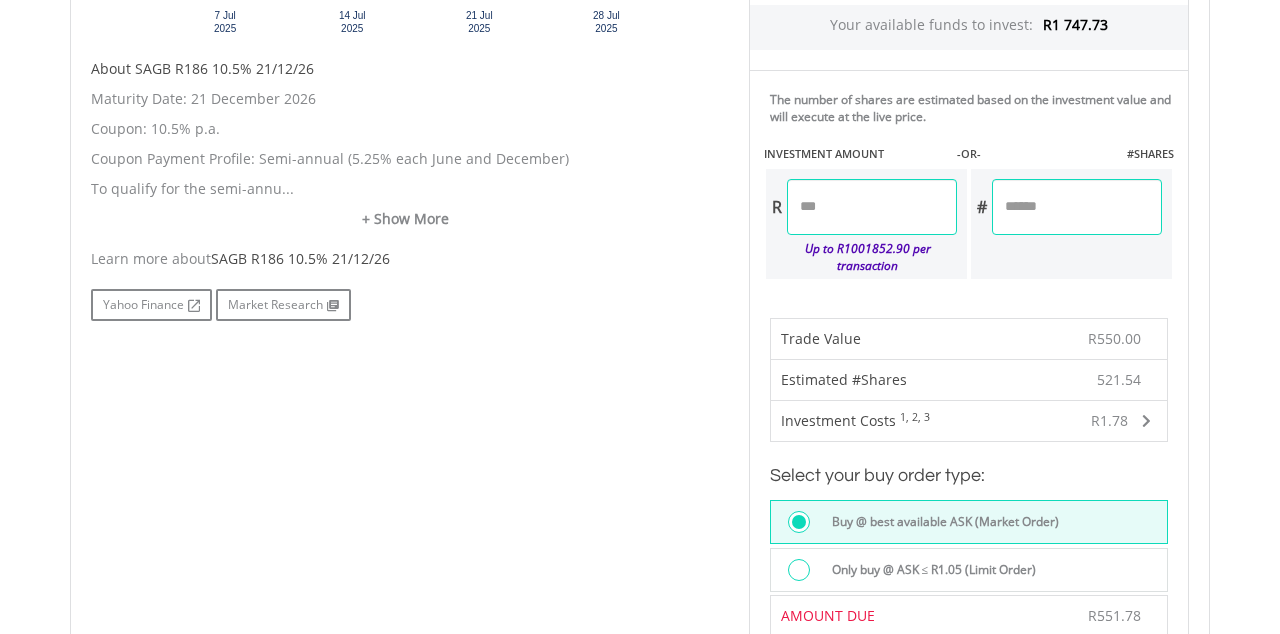 click on "******" at bounding box center (872, 207) 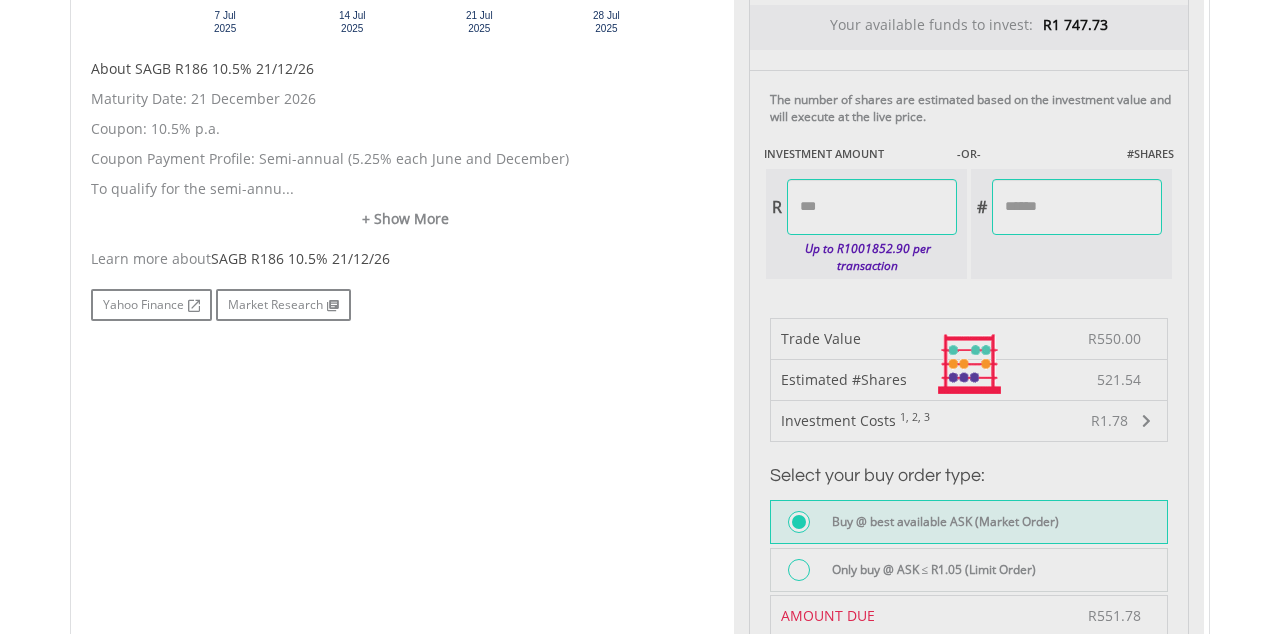 click on "Last Updated Price:
15-min. Delay*
Price Update Cost:
0
Credits
Market Closed
SELLING AT (BID)
BUYING AT                     (ASK)
LAST PRICE
R1.0437
R1.05458
R1.04914
0" at bounding box center [969, 365] 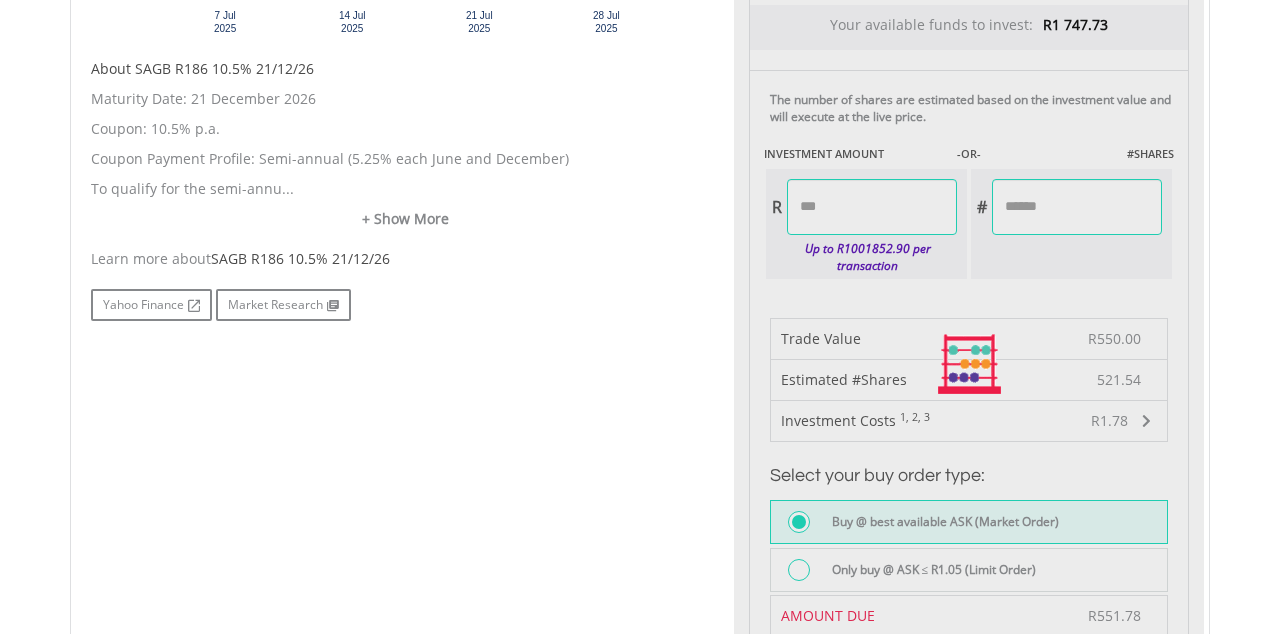 type on "********" 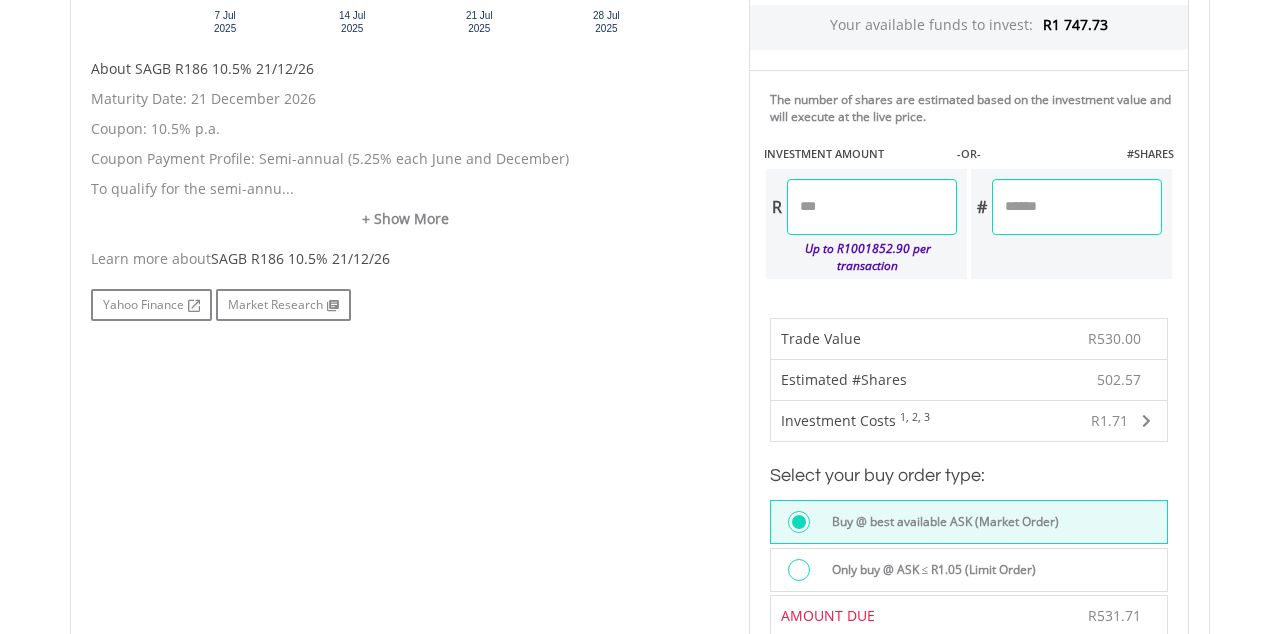 click on "******" at bounding box center [872, 207] 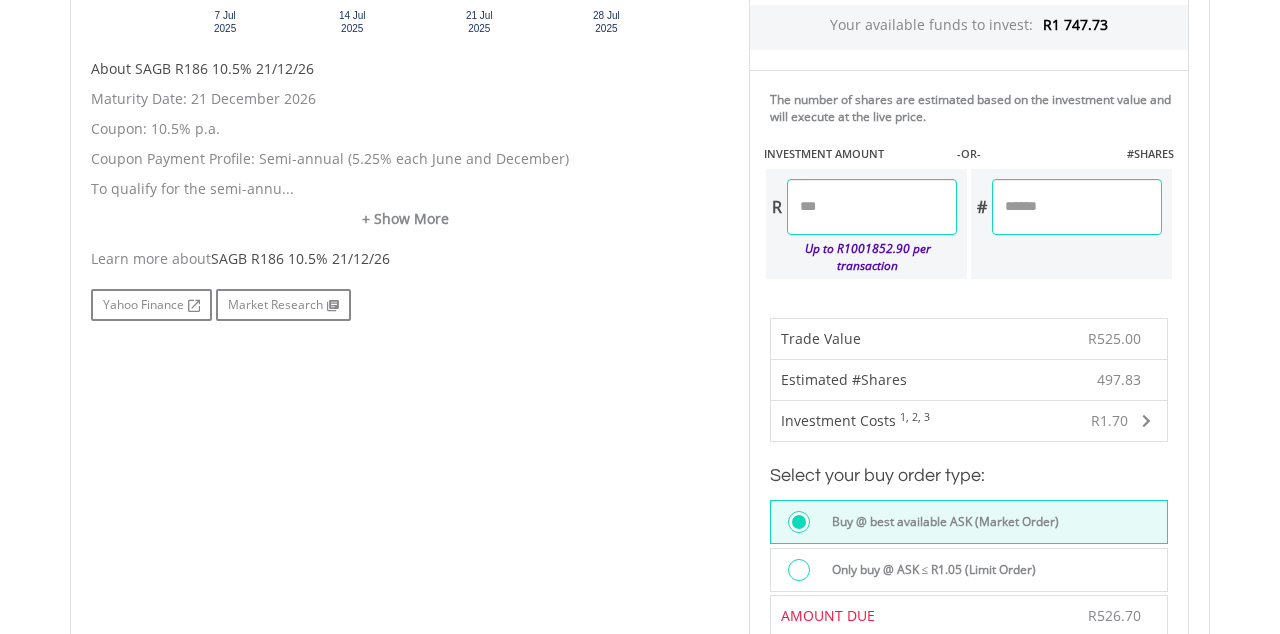 click on "******" at bounding box center [872, 207] 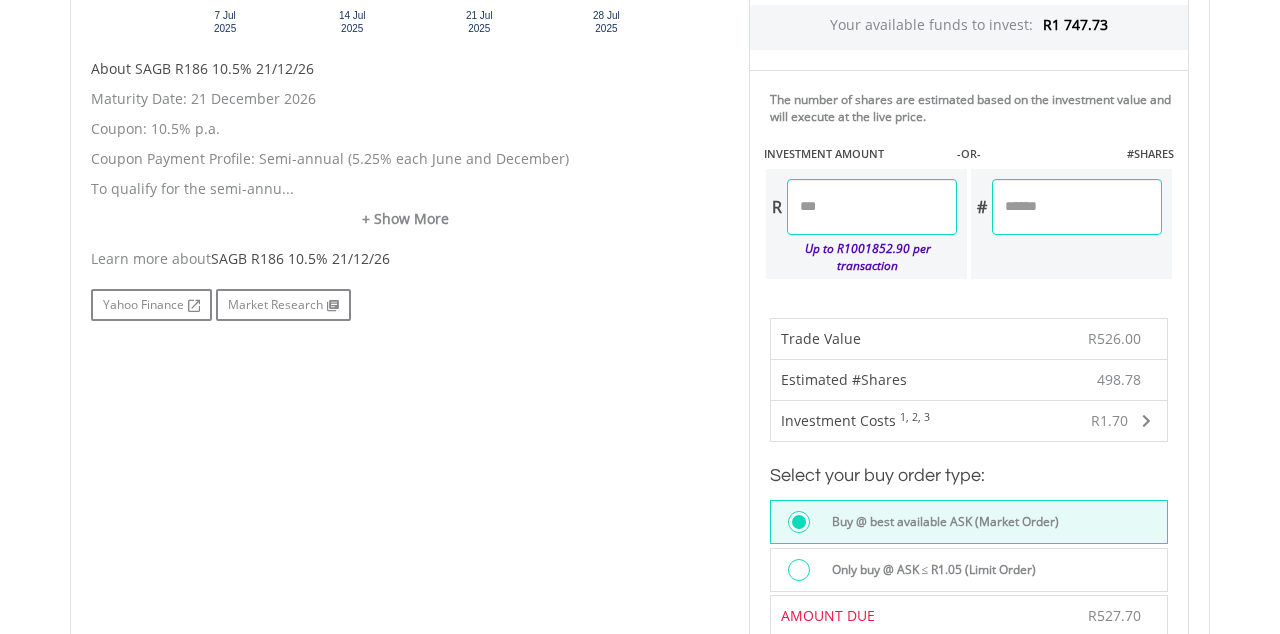 click on "******" at bounding box center [872, 207] 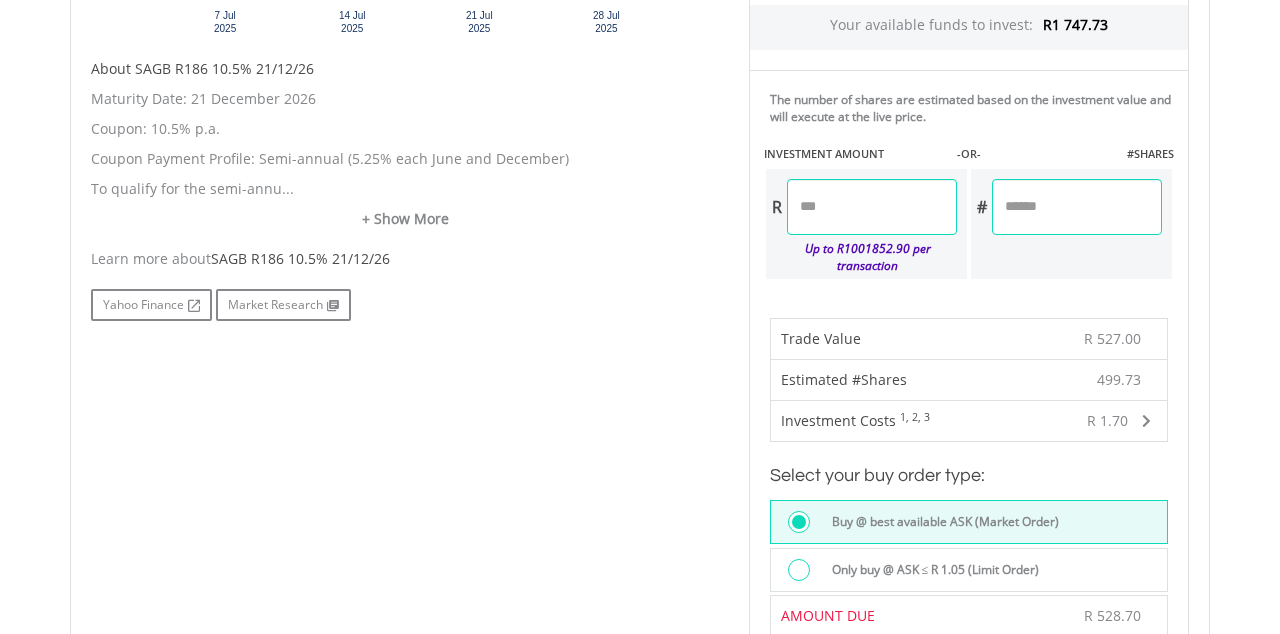 click on "******" at bounding box center (872, 207) 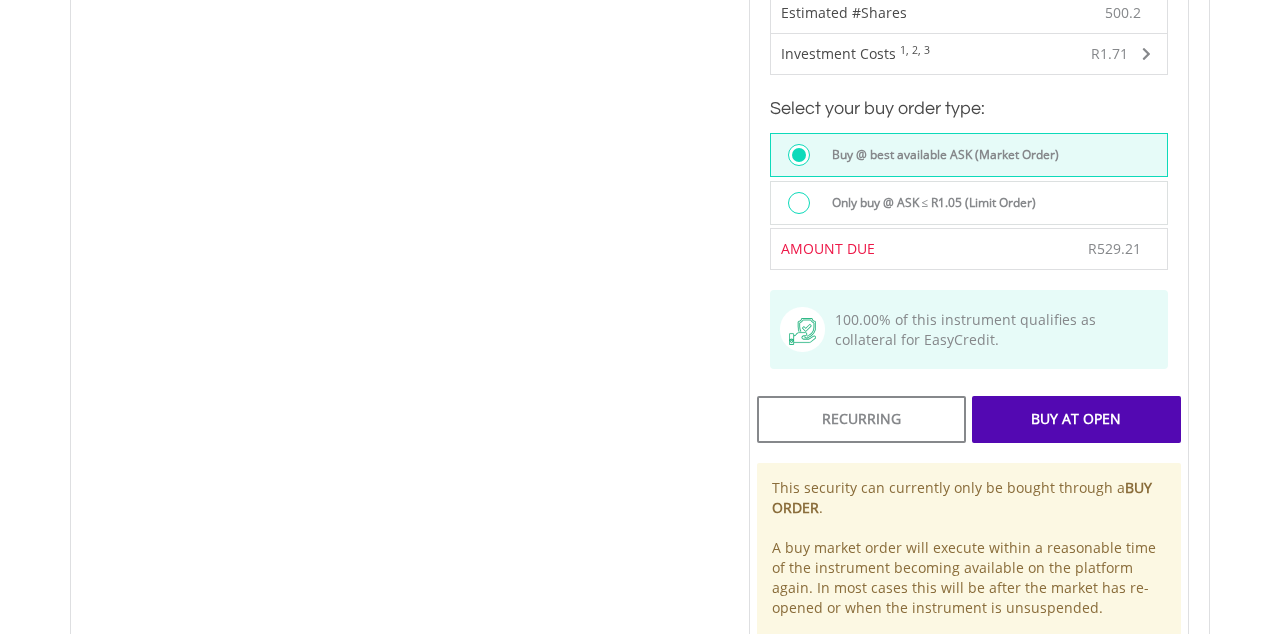 scroll, scrollTop: 1301, scrollLeft: 0, axis: vertical 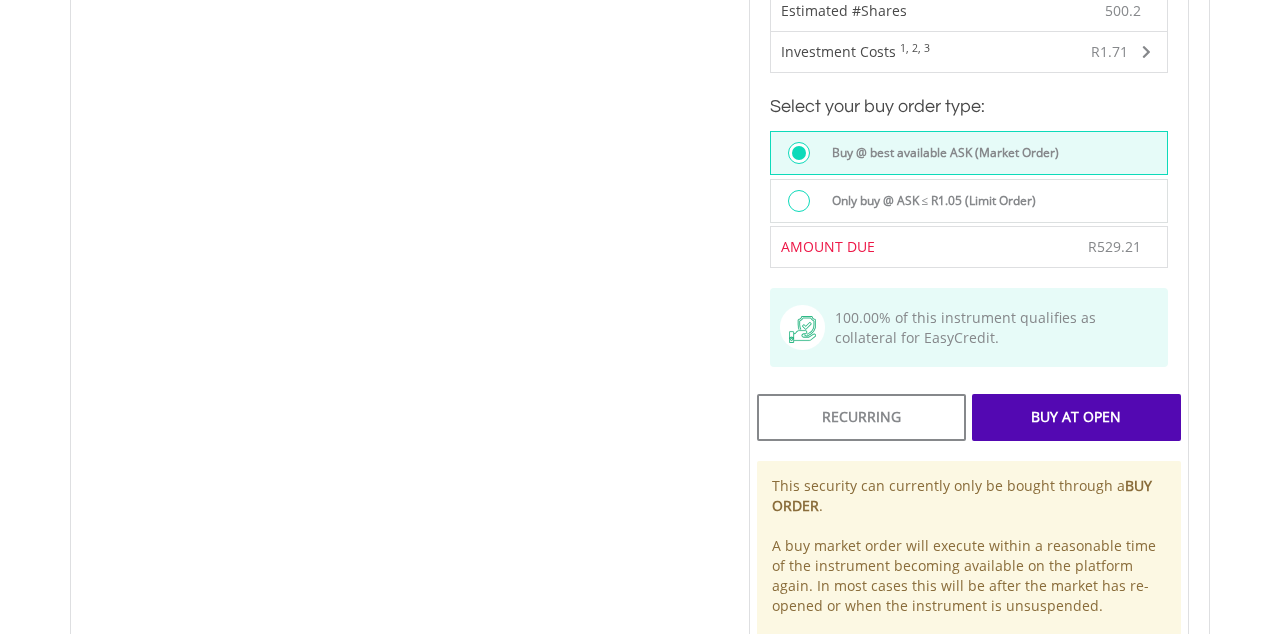 click on "Buy At Open" at bounding box center (1076, 417) 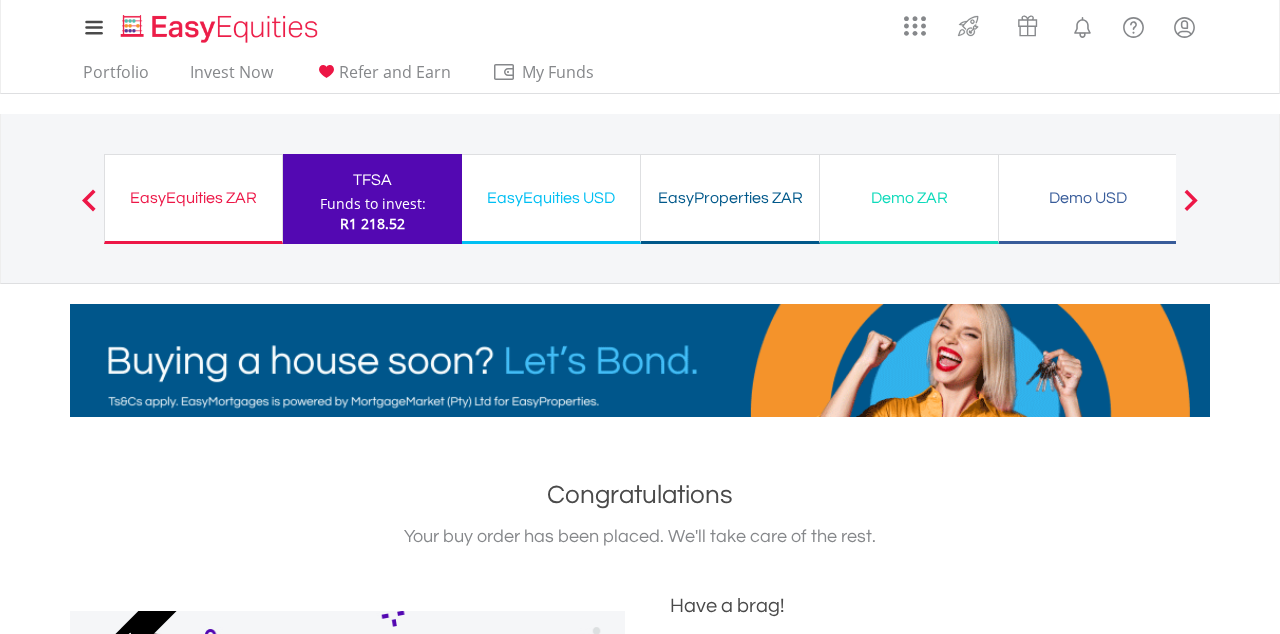 scroll, scrollTop: 0, scrollLeft: 0, axis: both 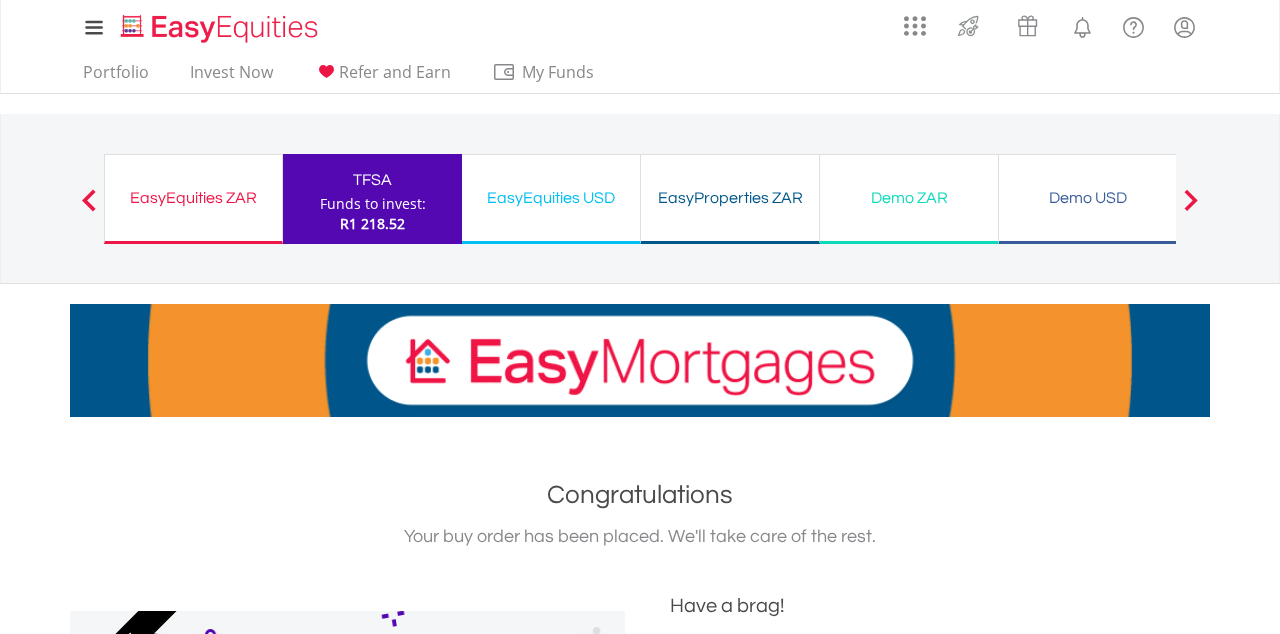 click on "Funds to invest:" at bounding box center (373, 204) 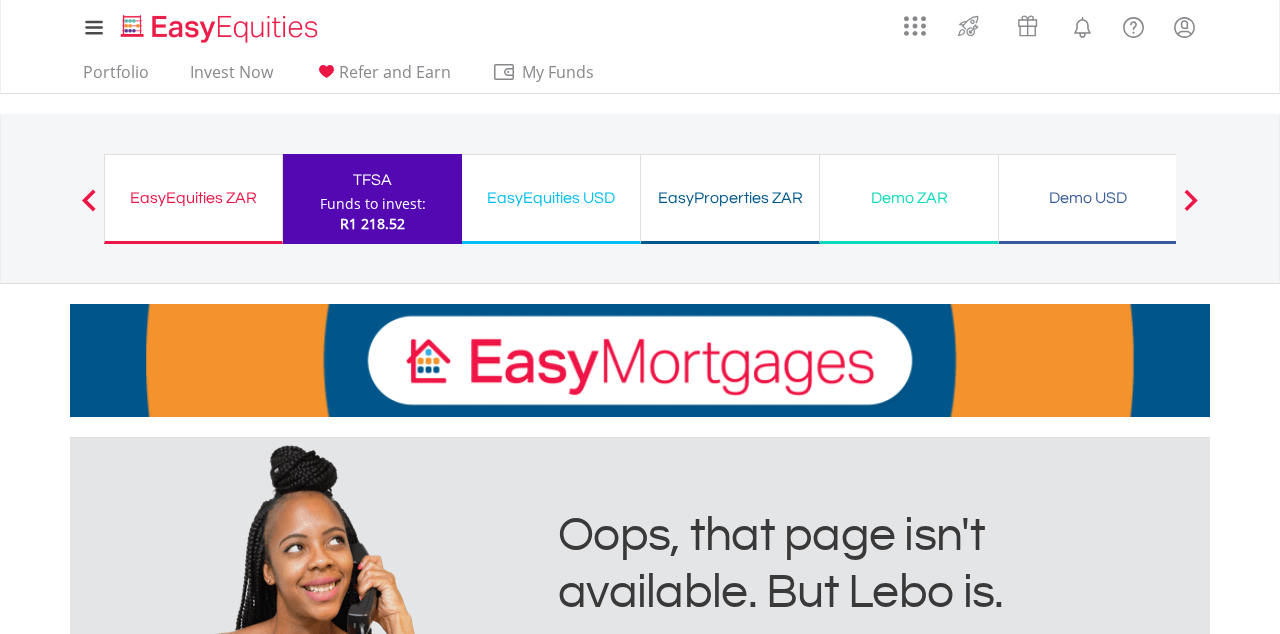 scroll, scrollTop: 0, scrollLeft: 0, axis: both 